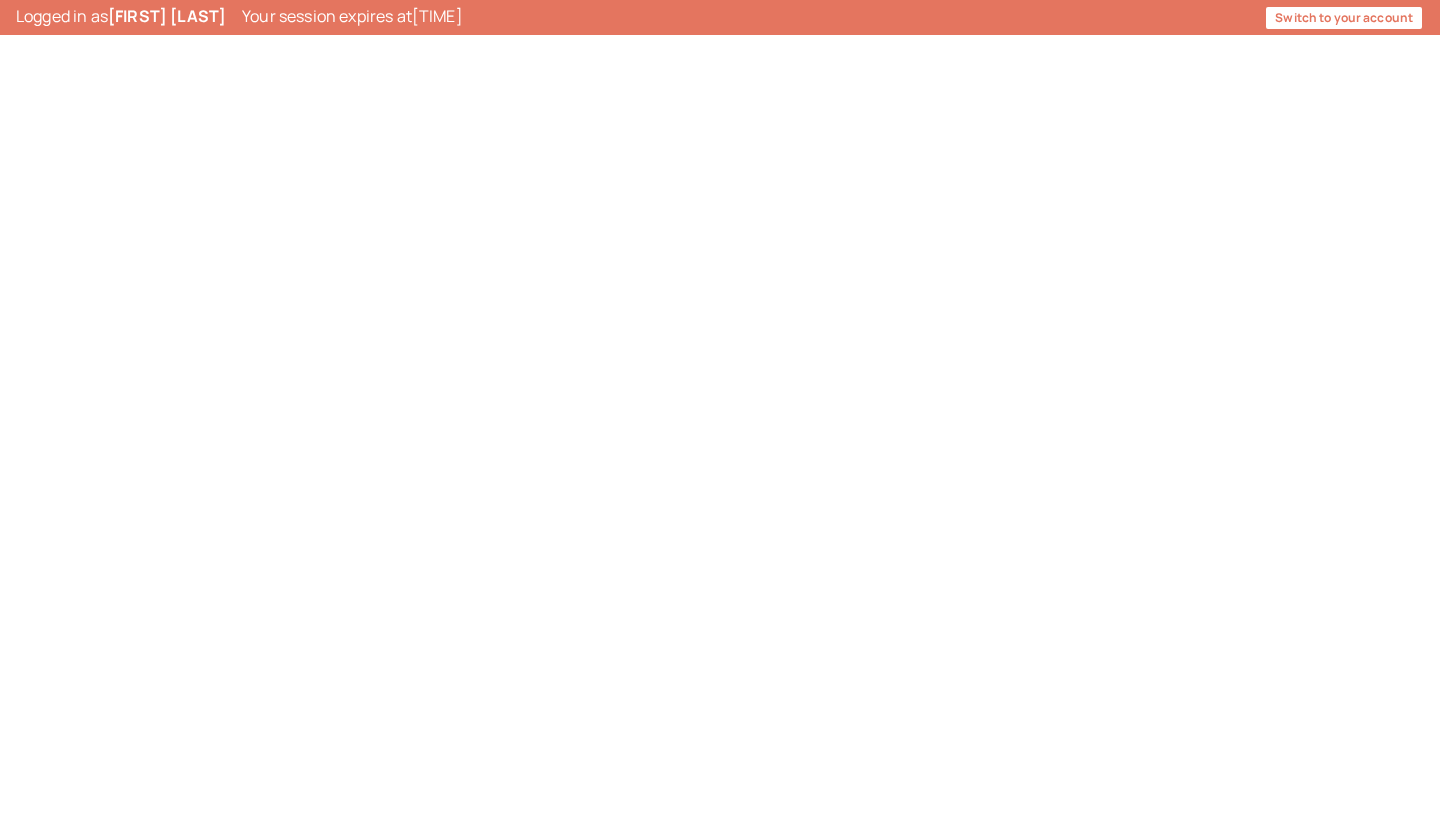 scroll, scrollTop: 0, scrollLeft: 0, axis: both 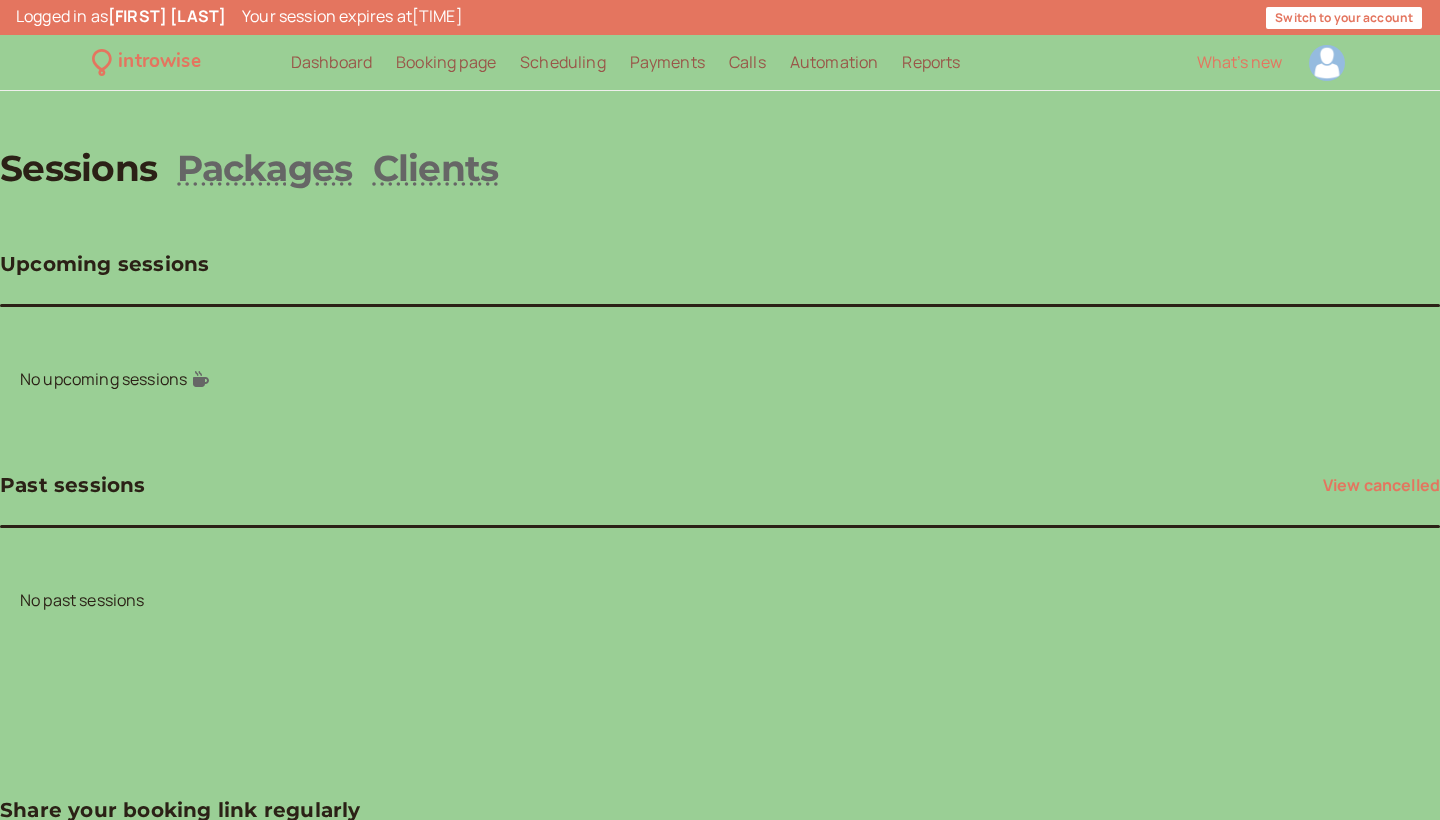 click at bounding box center [1327, 63] 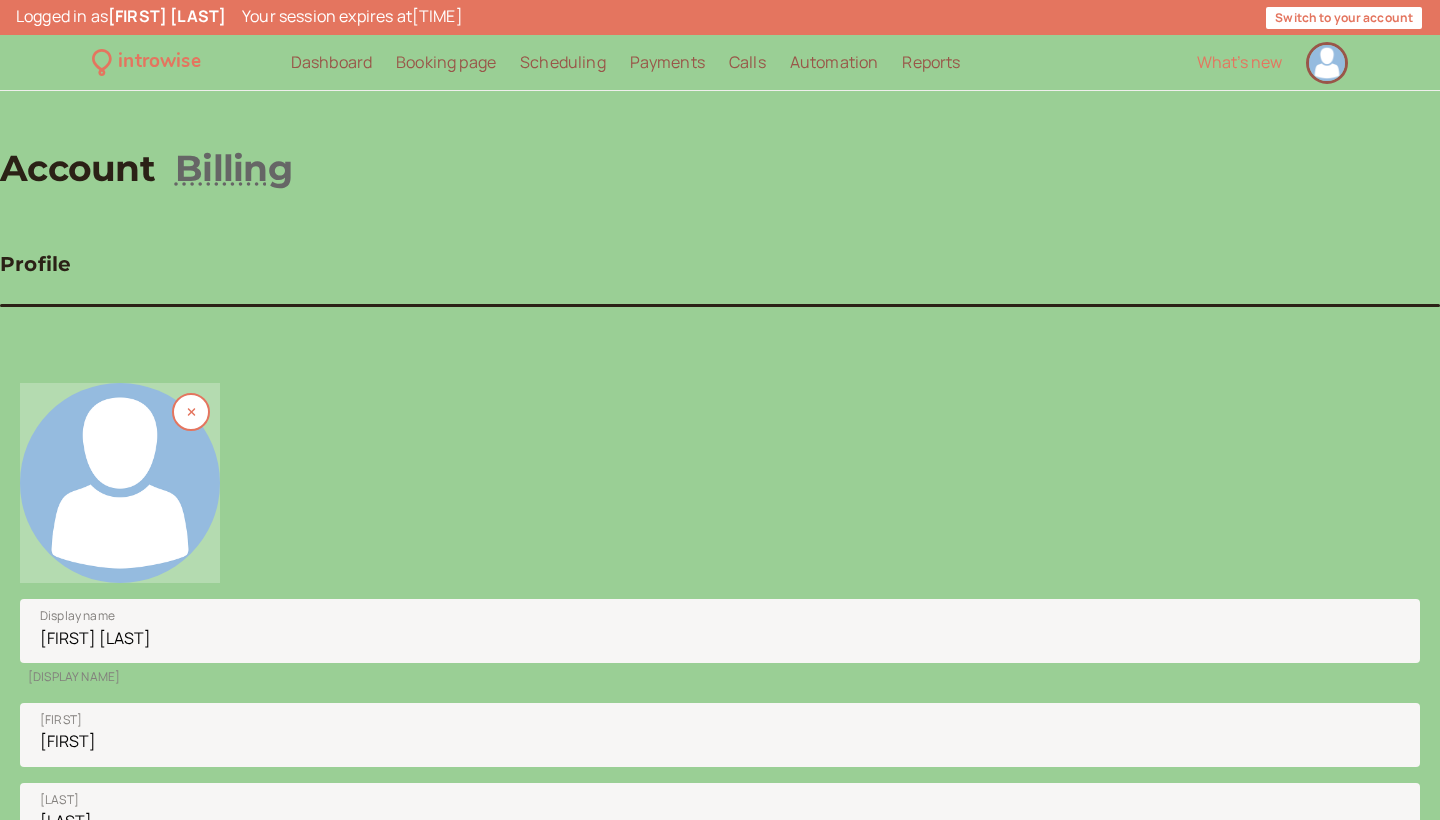 click at bounding box center [120, 483] 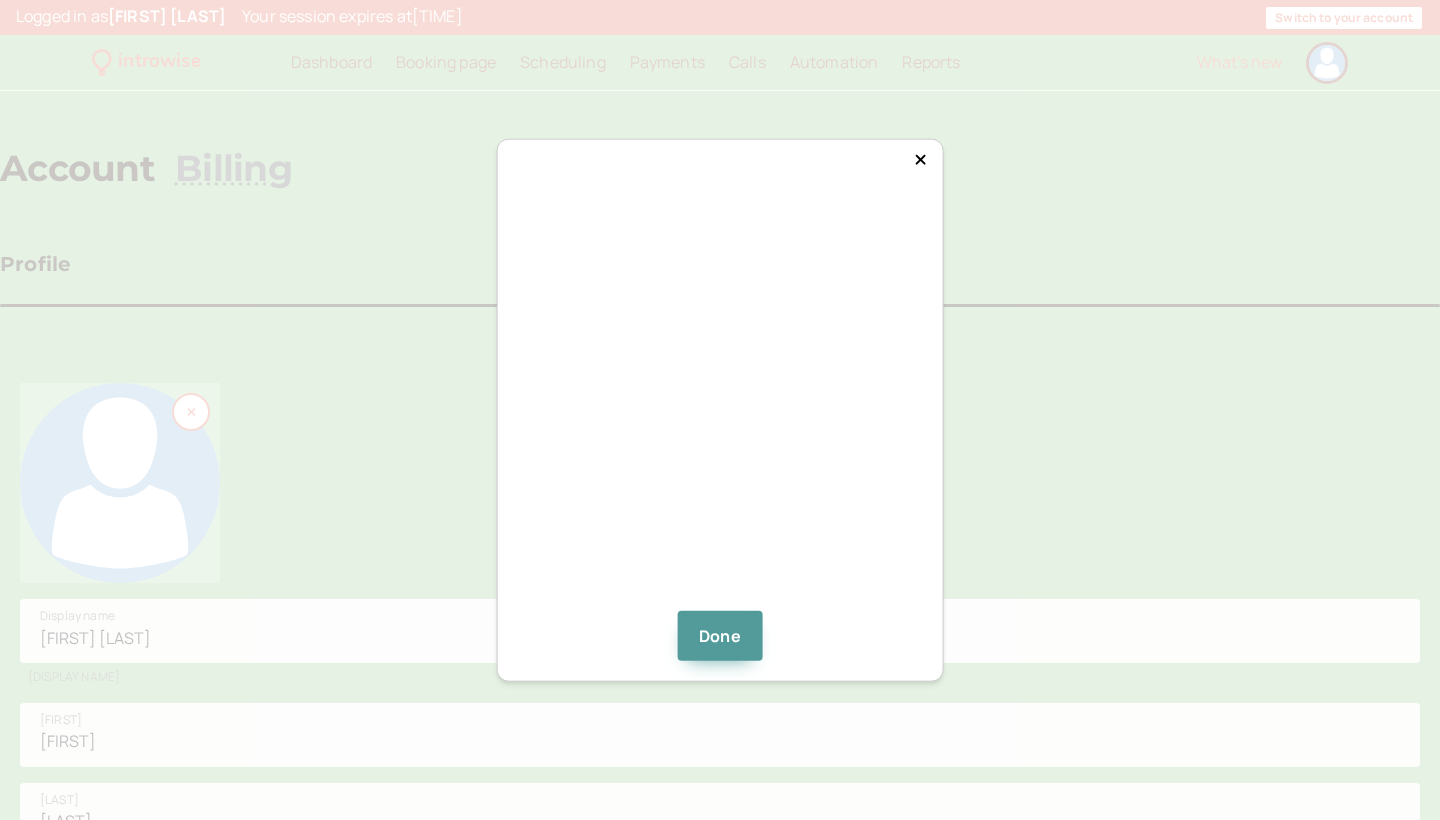 click at bounding box center [720, 408] 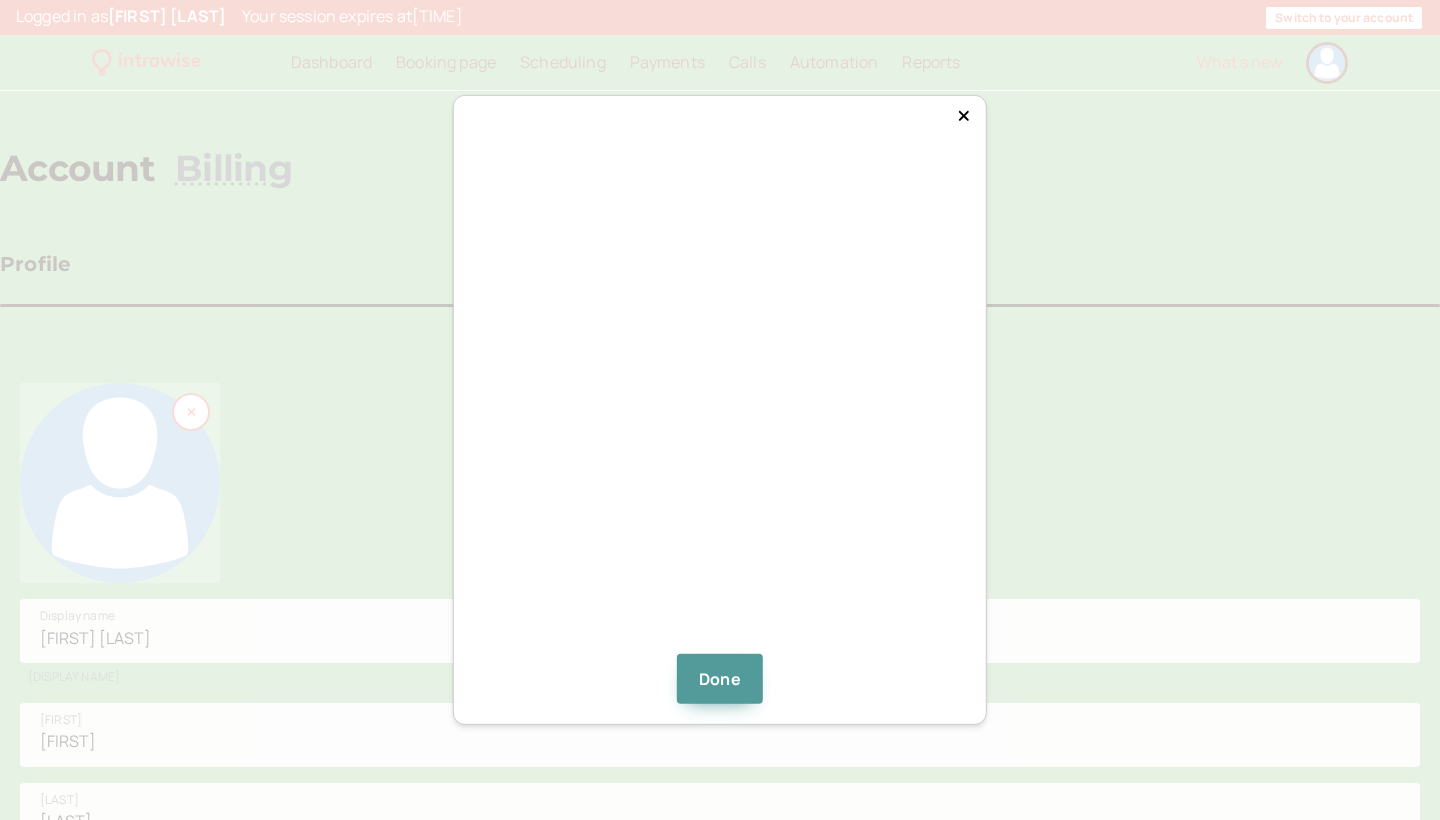 click at bounding box center (720, 395) 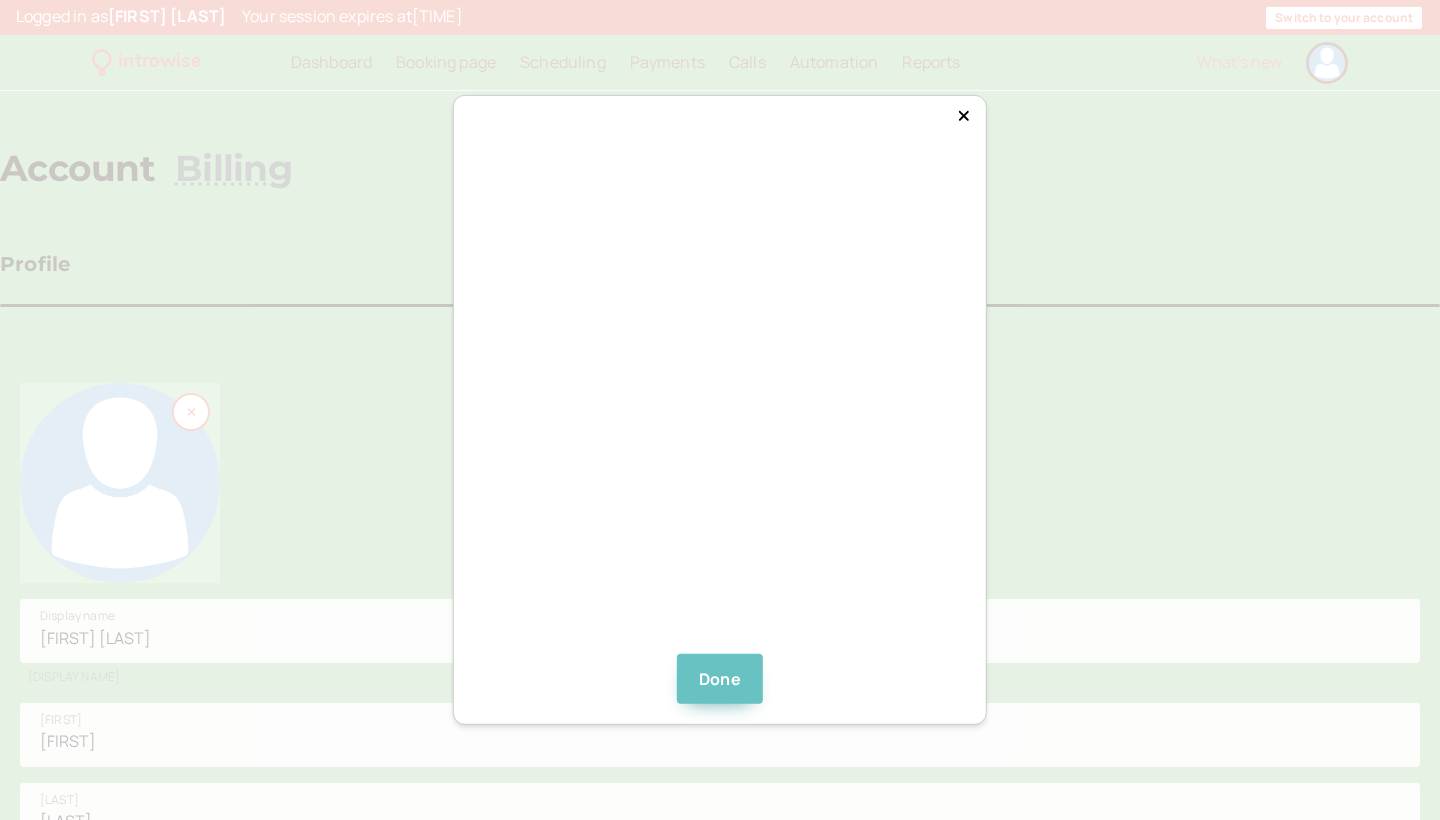 click on "Done" at bounding box center [720, 679] 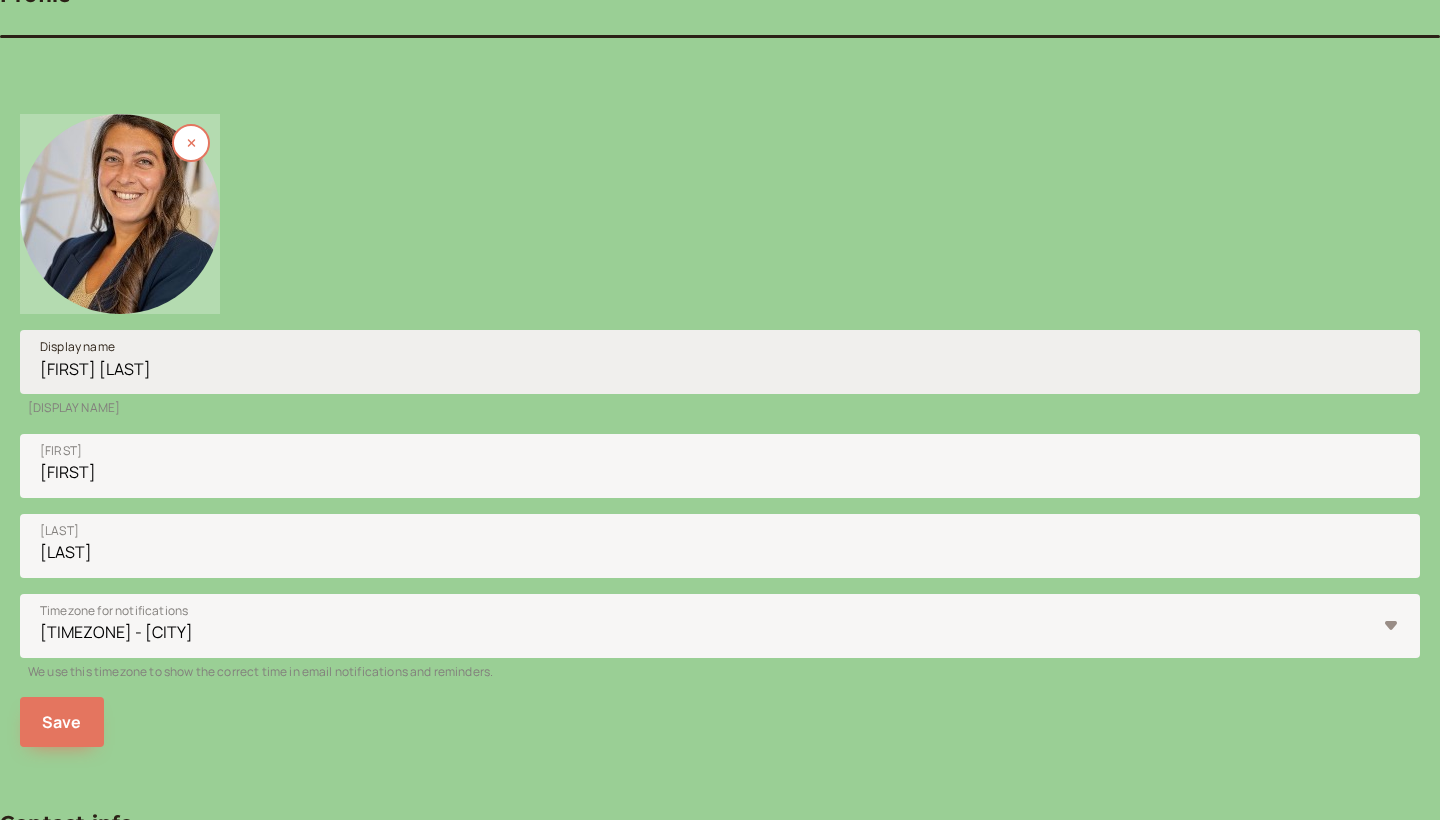 scroll, scrollTop: 315, scrollLeft: 0, axis: vertical 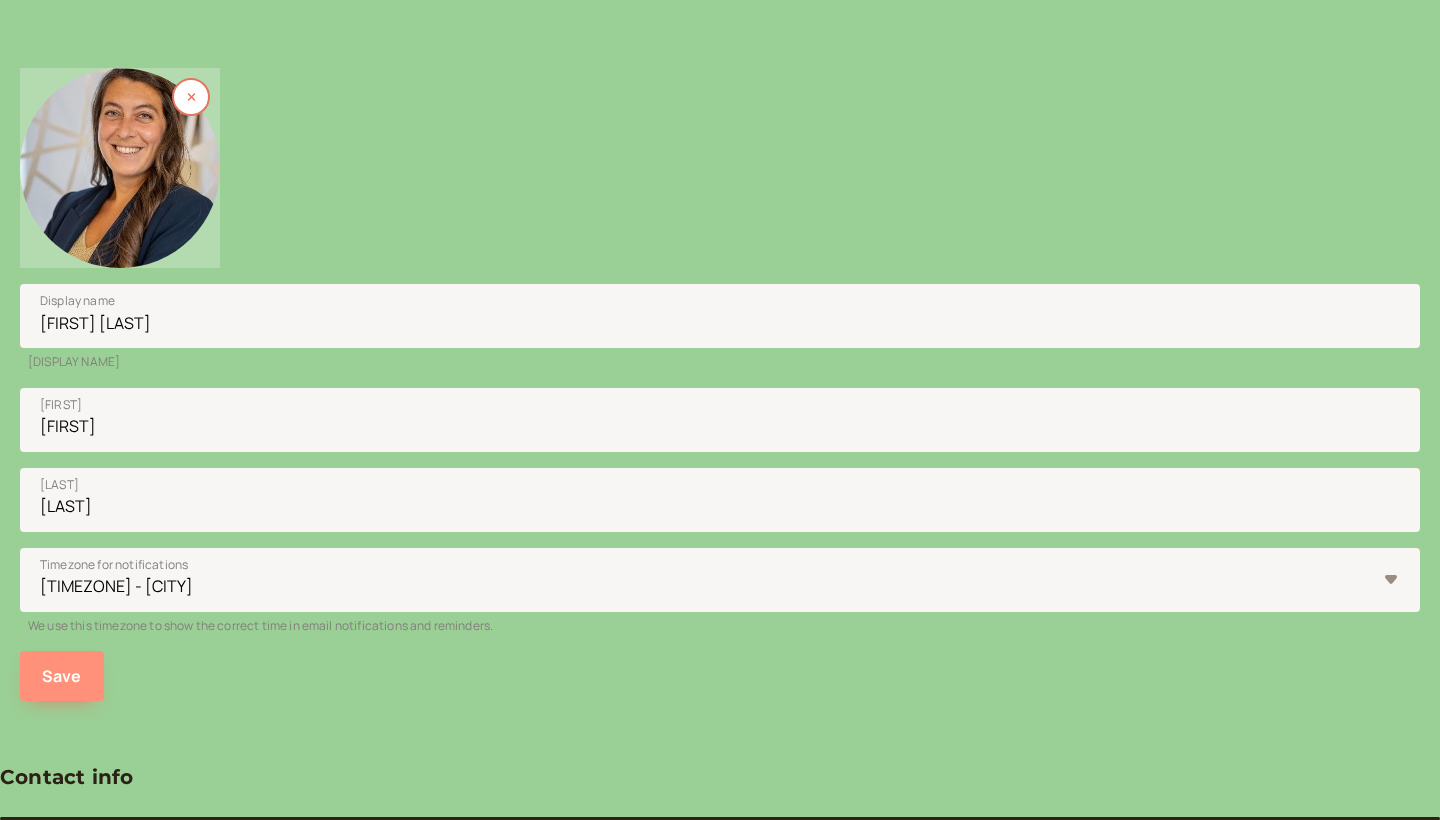 click on "Save" at bounding box center (62, 676) 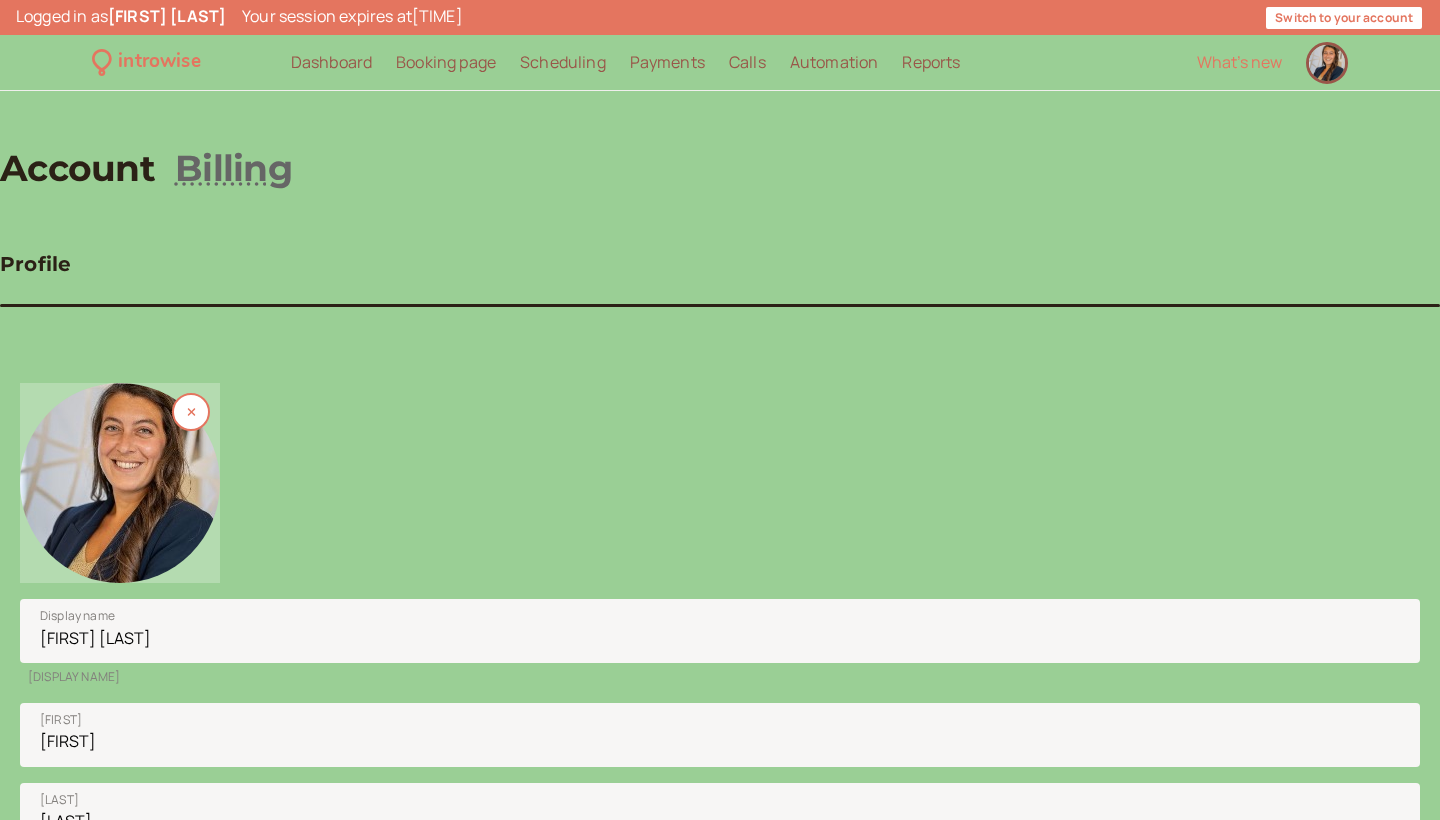 scroll, scrollTop: 0, scrollLeft: 0, axis: both 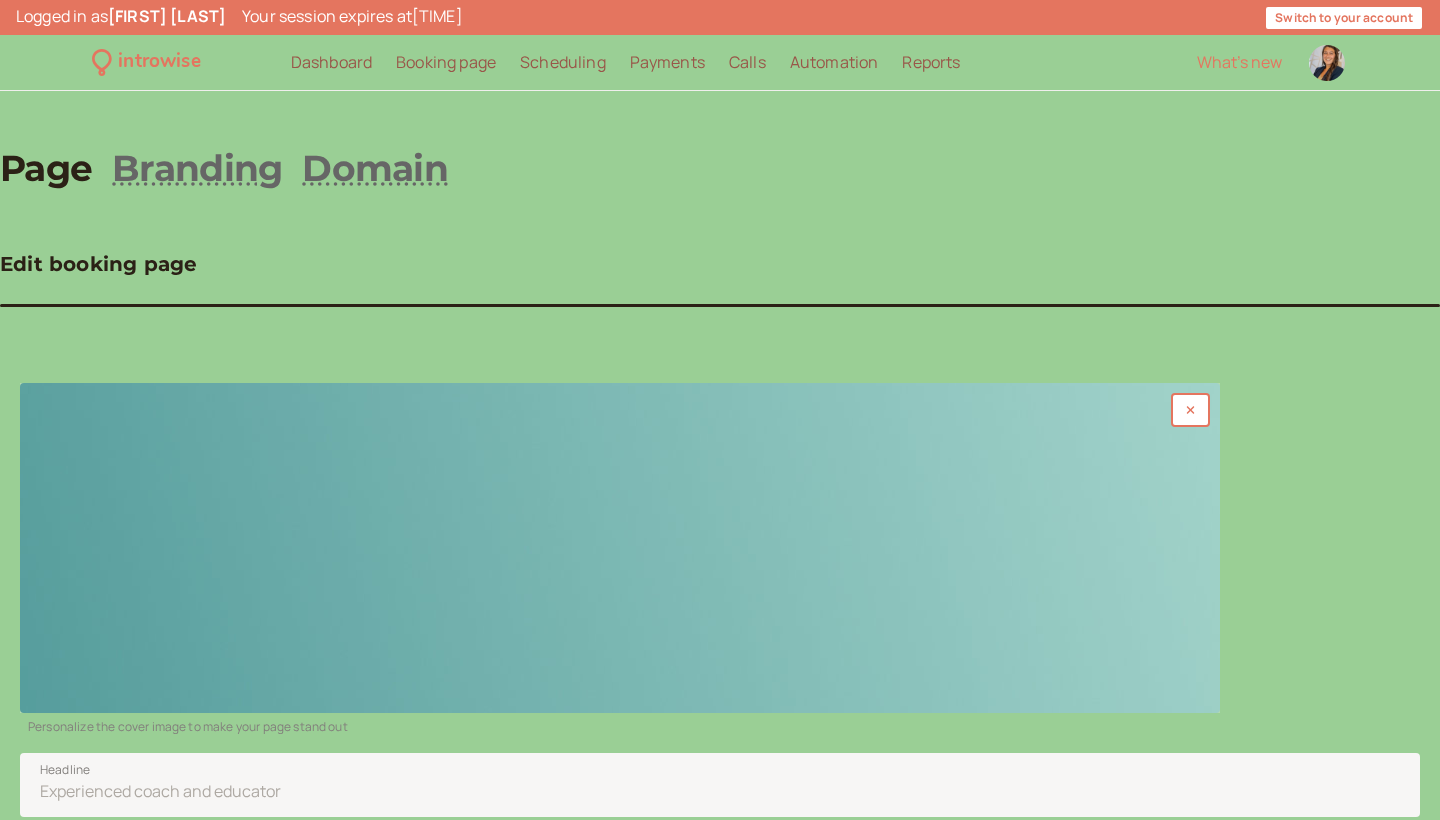 click at bounding box center (620, 548) 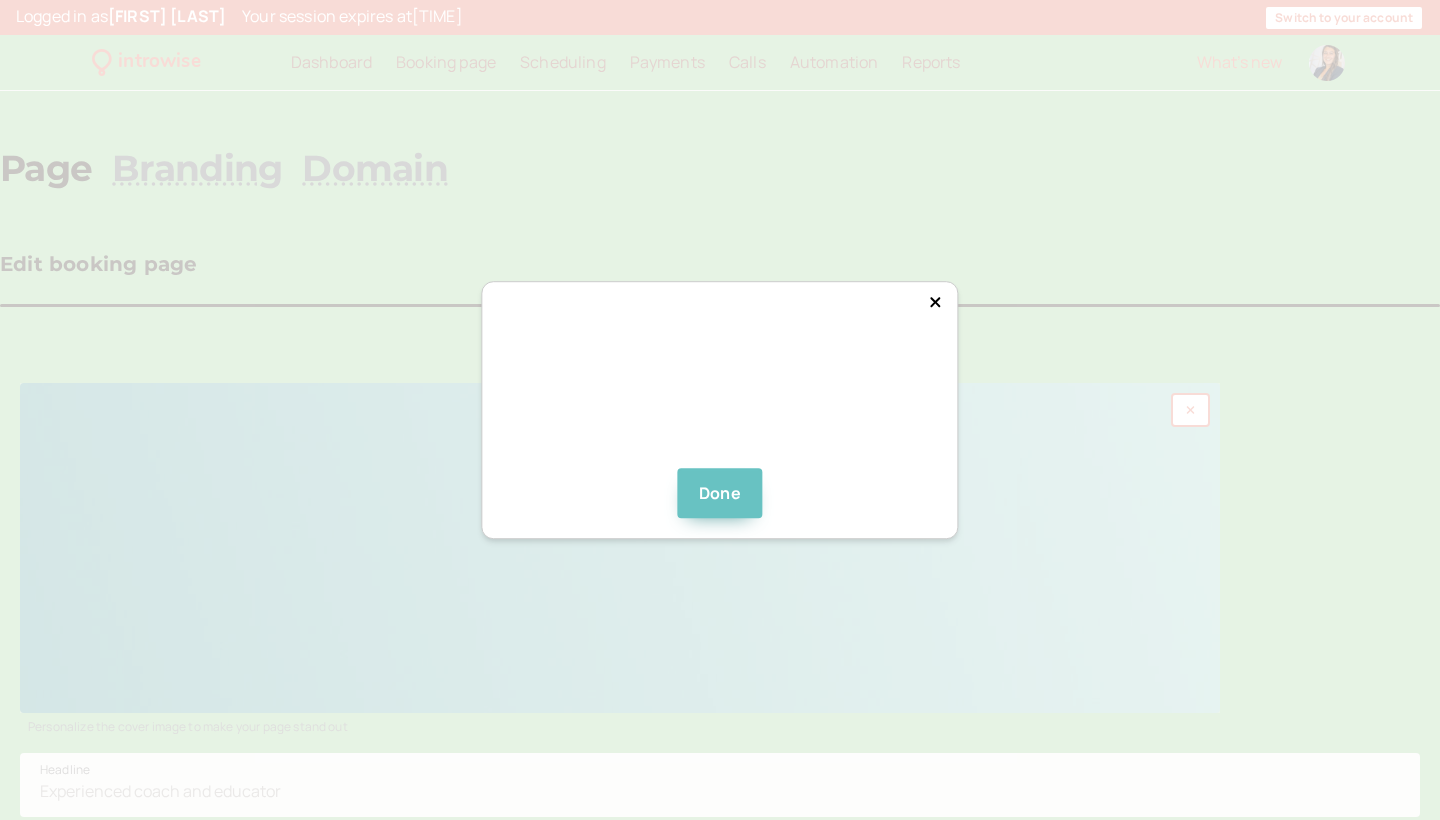 click on "Done" at bounding box center (720, 493) 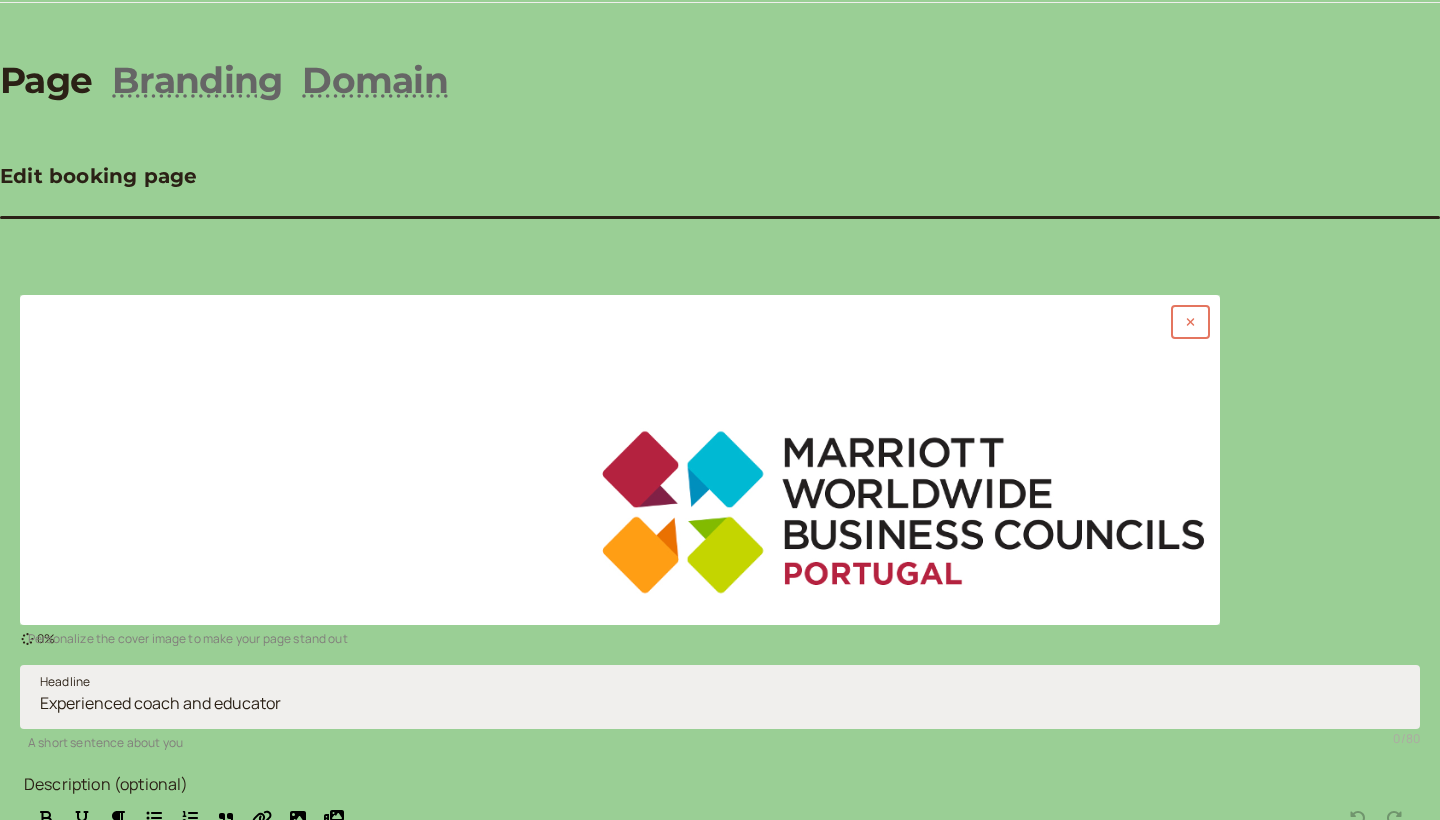 scroll, scrollTop: 161, scrollLeft: 0, axis: vertical 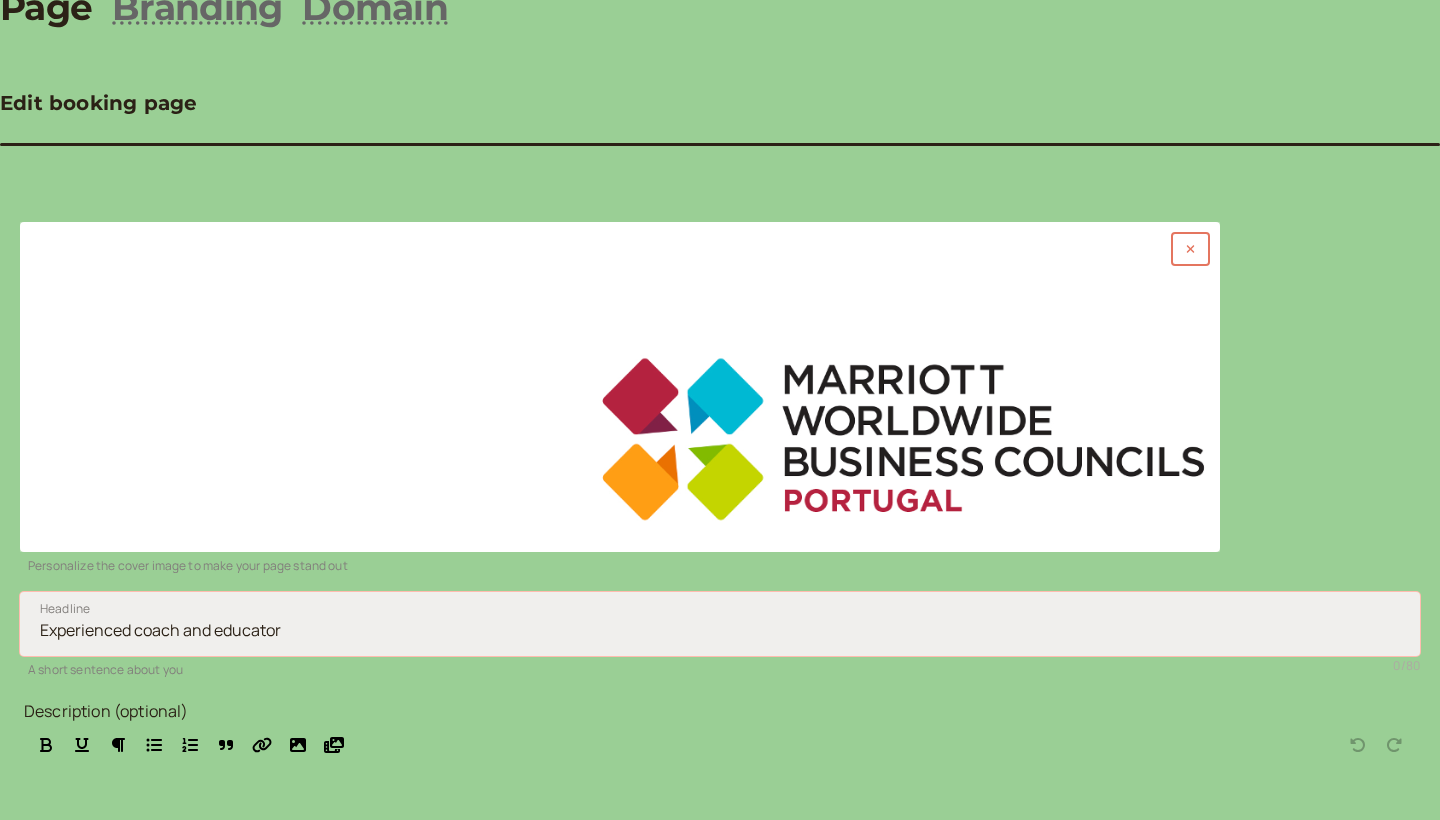 click on "Headline" at bounding box center [720, 624] 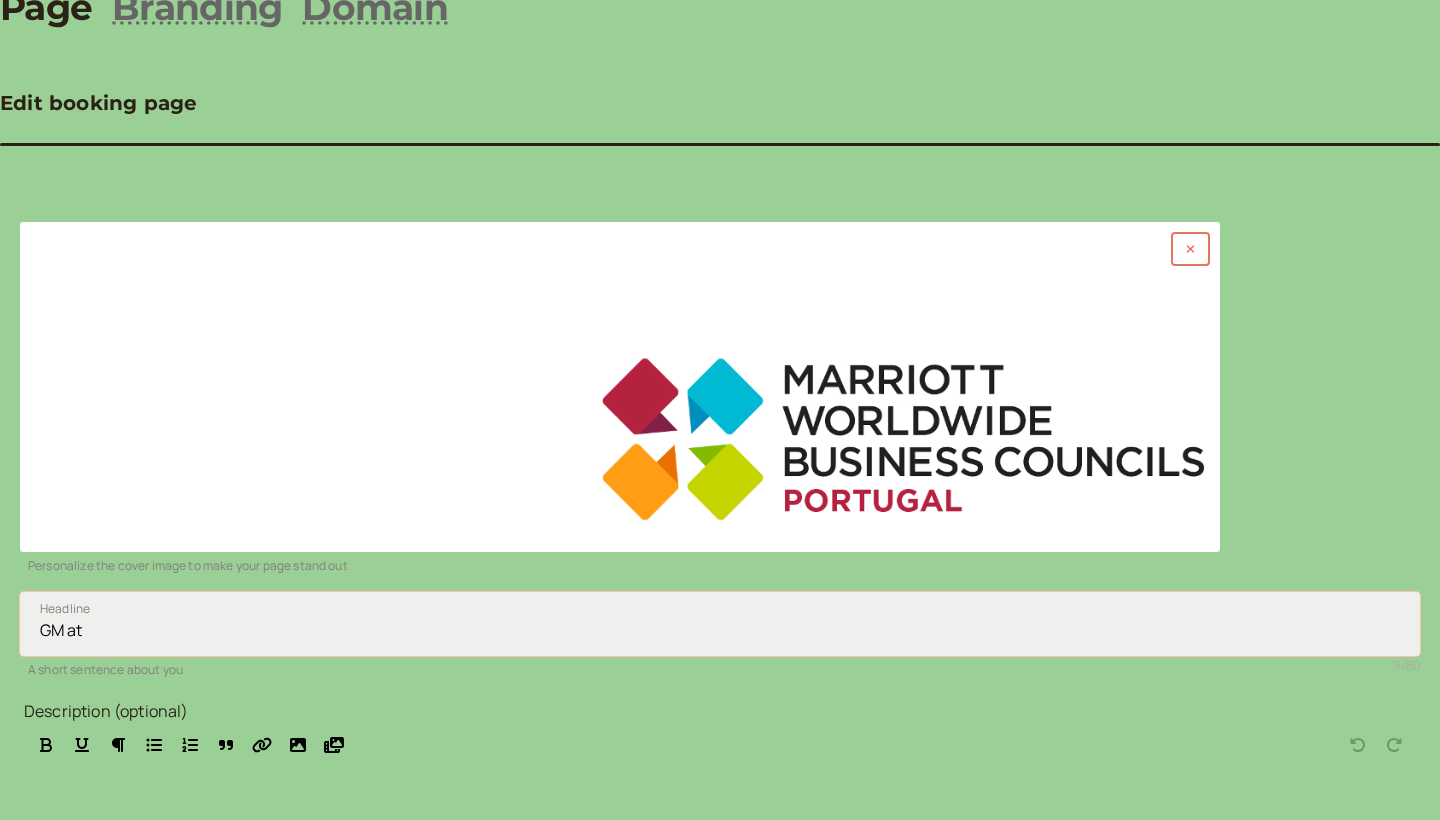 drag, startPoint x: 247, startPoint y: 479, endPoint x: 291, endPoint y: 479, distance: 44 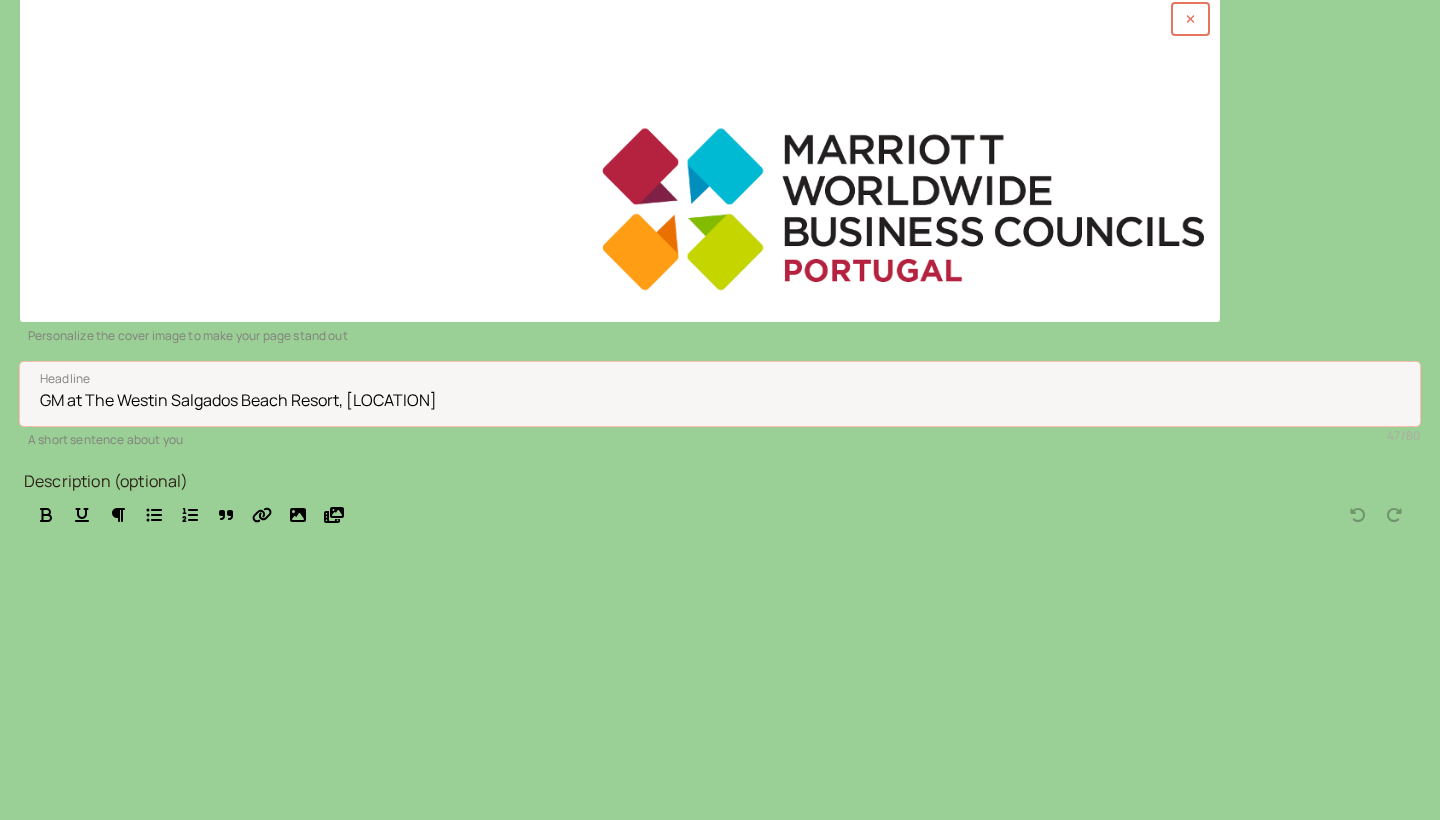 scroll, scrollTop: 390, scrollLeft: 0, axis: vertical 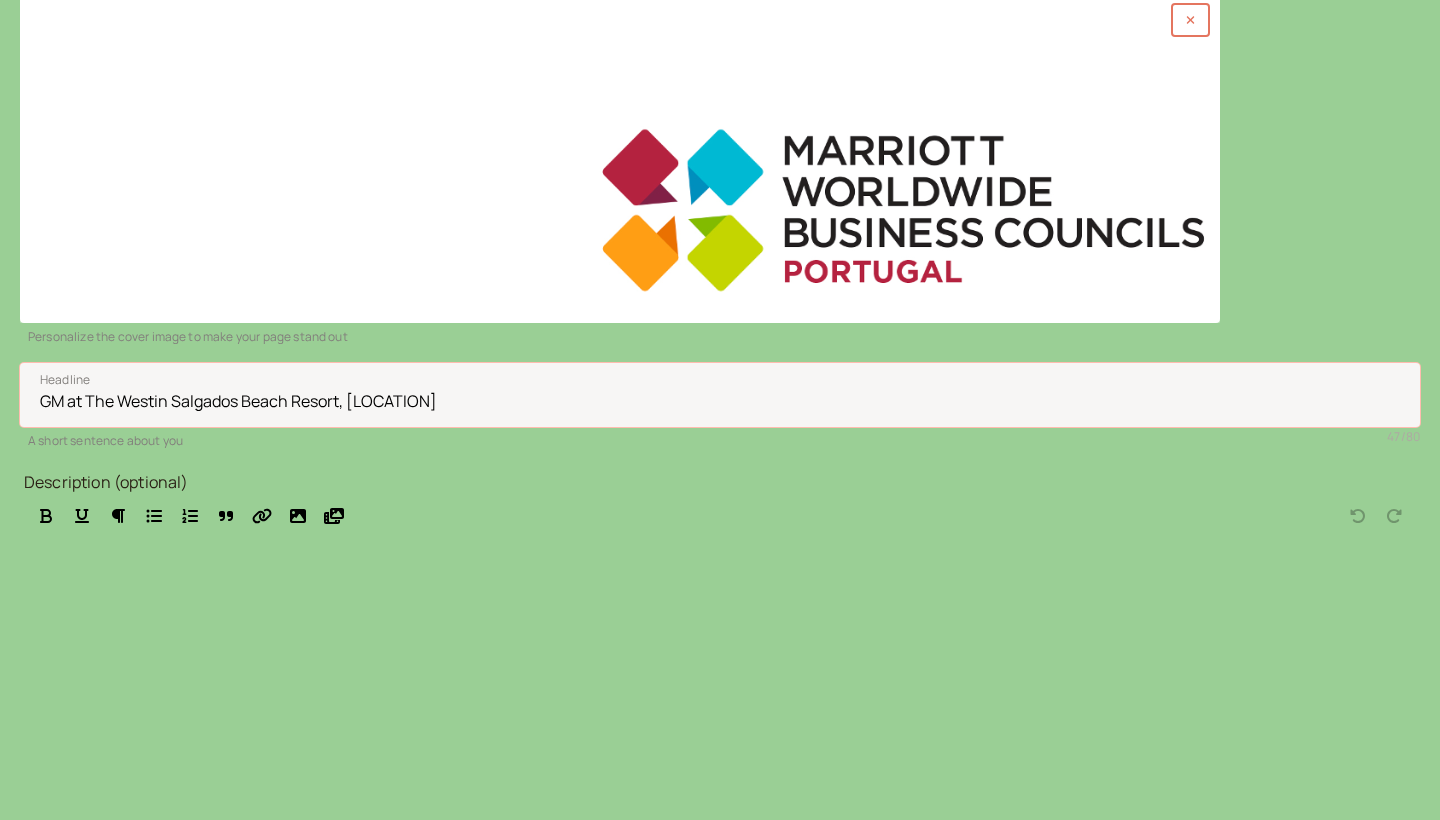 type on "GM at The Westin Salgados Beach Resort, [LOCATION]" 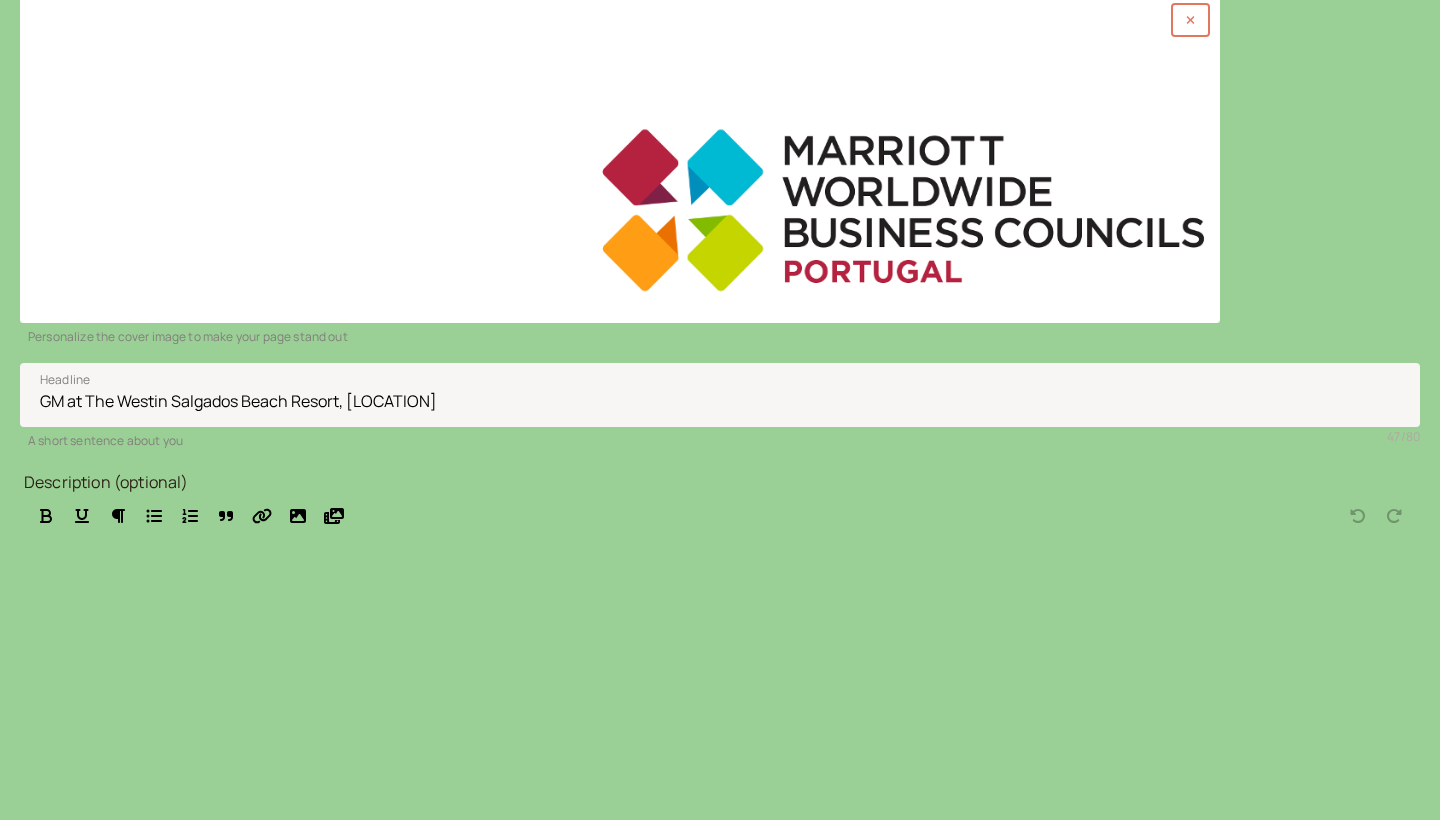 click on "Save" at bounding box center (62, 880) 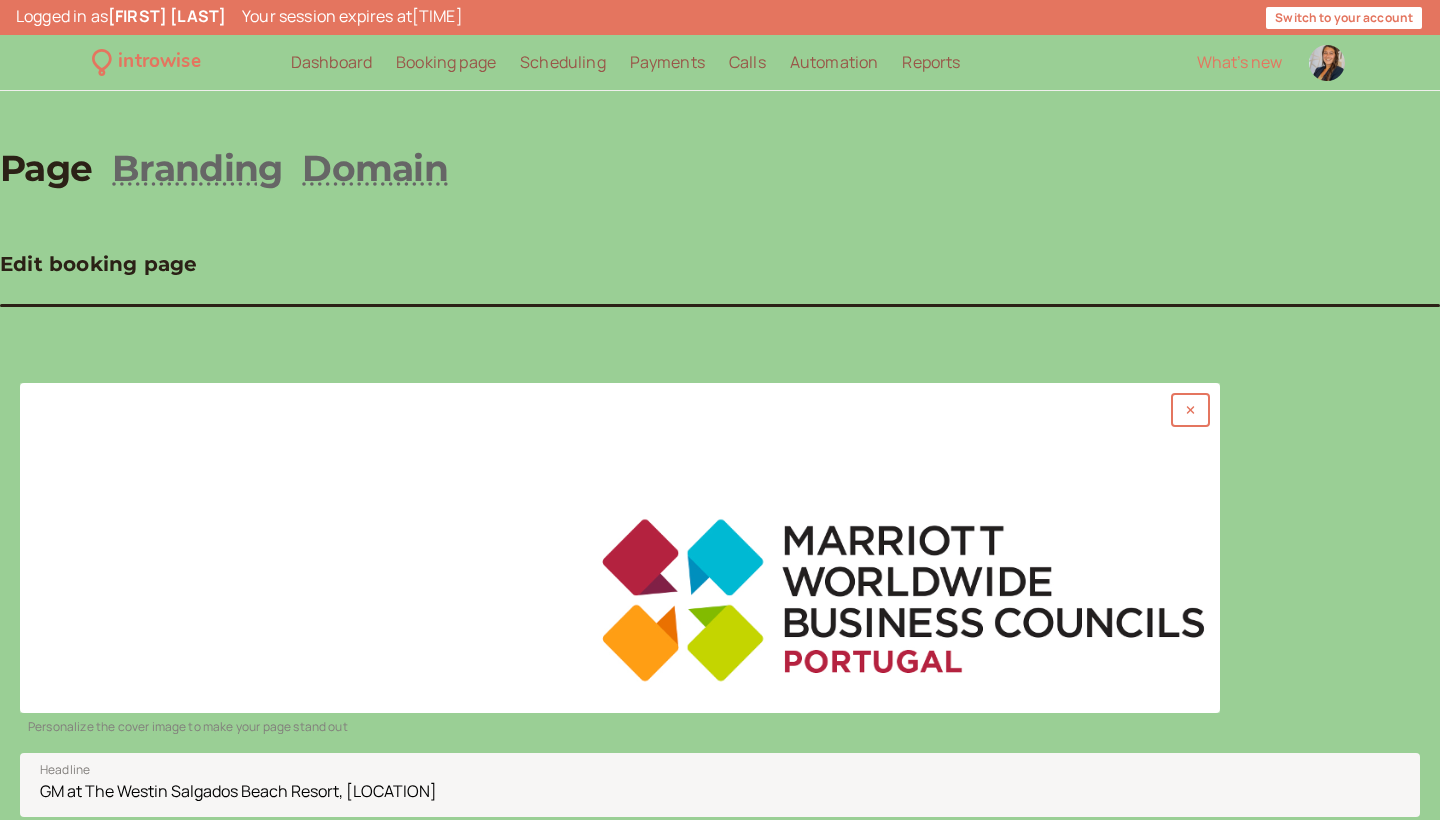 scroll, scrollTop: 0, scrollLeft: 0, axis: both 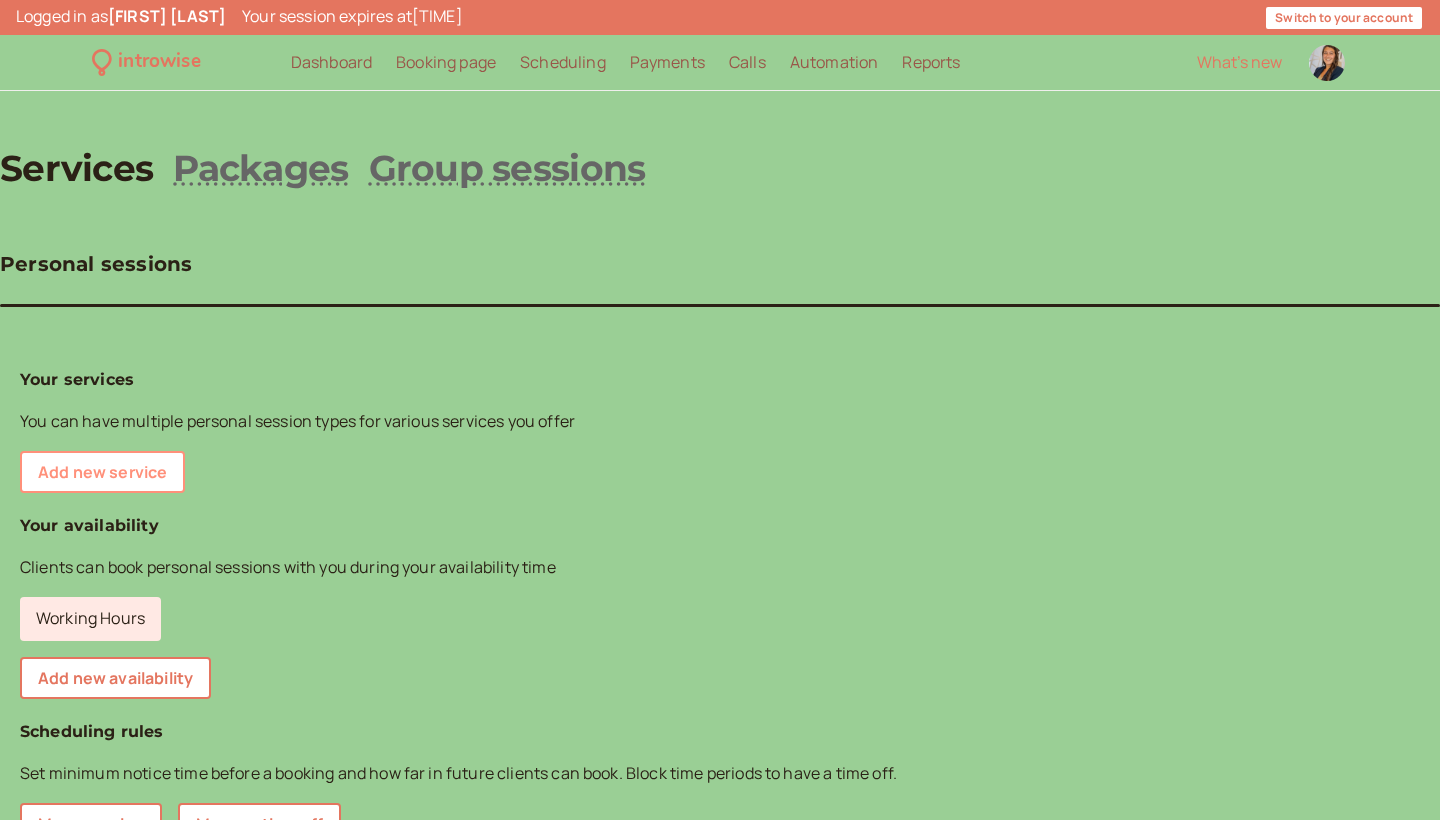 click on "Add new service" at bounding box center (102, 472) 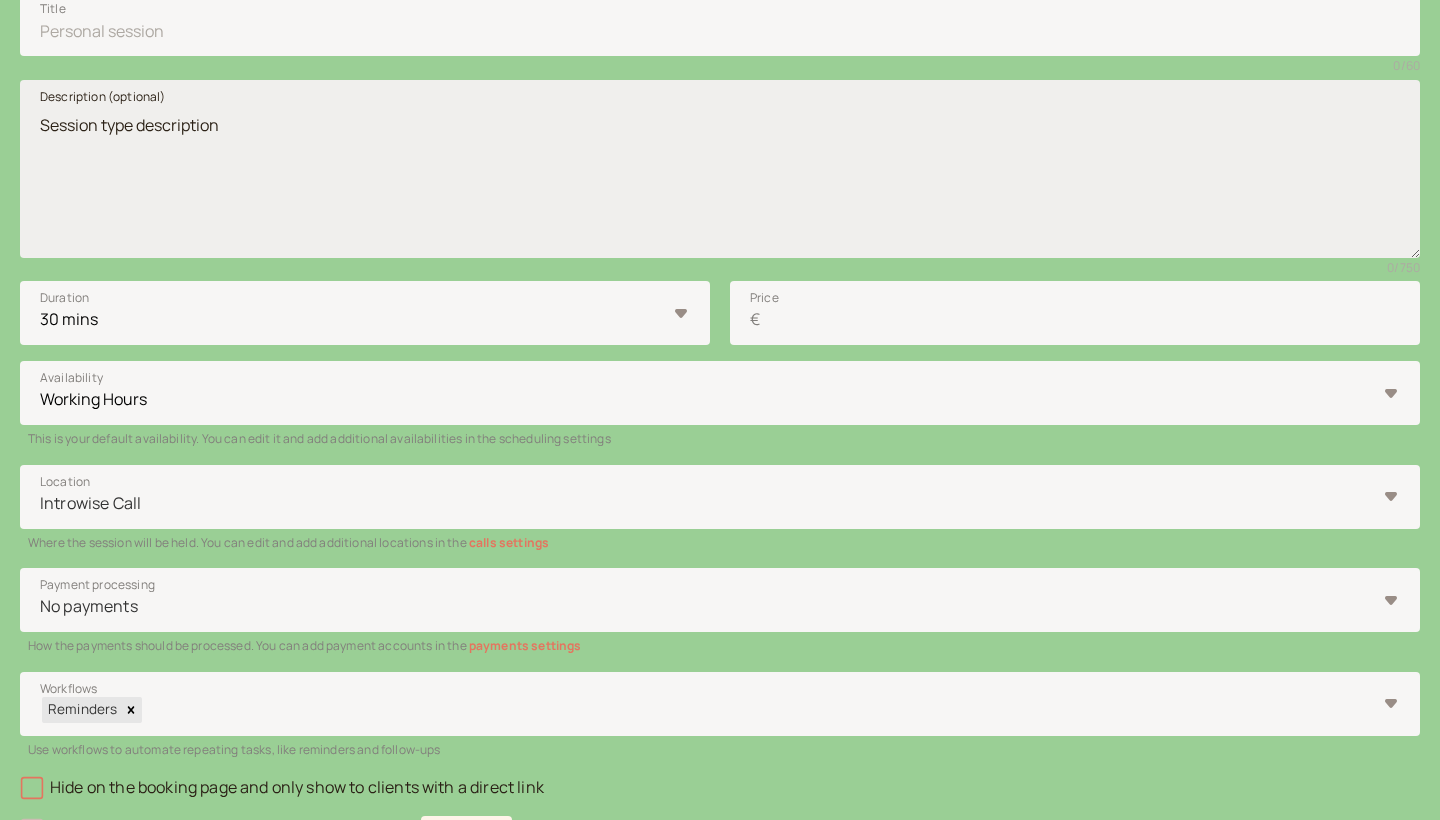 scroll, scrollTop: 396, scrollLeft: 0, axis: vertical 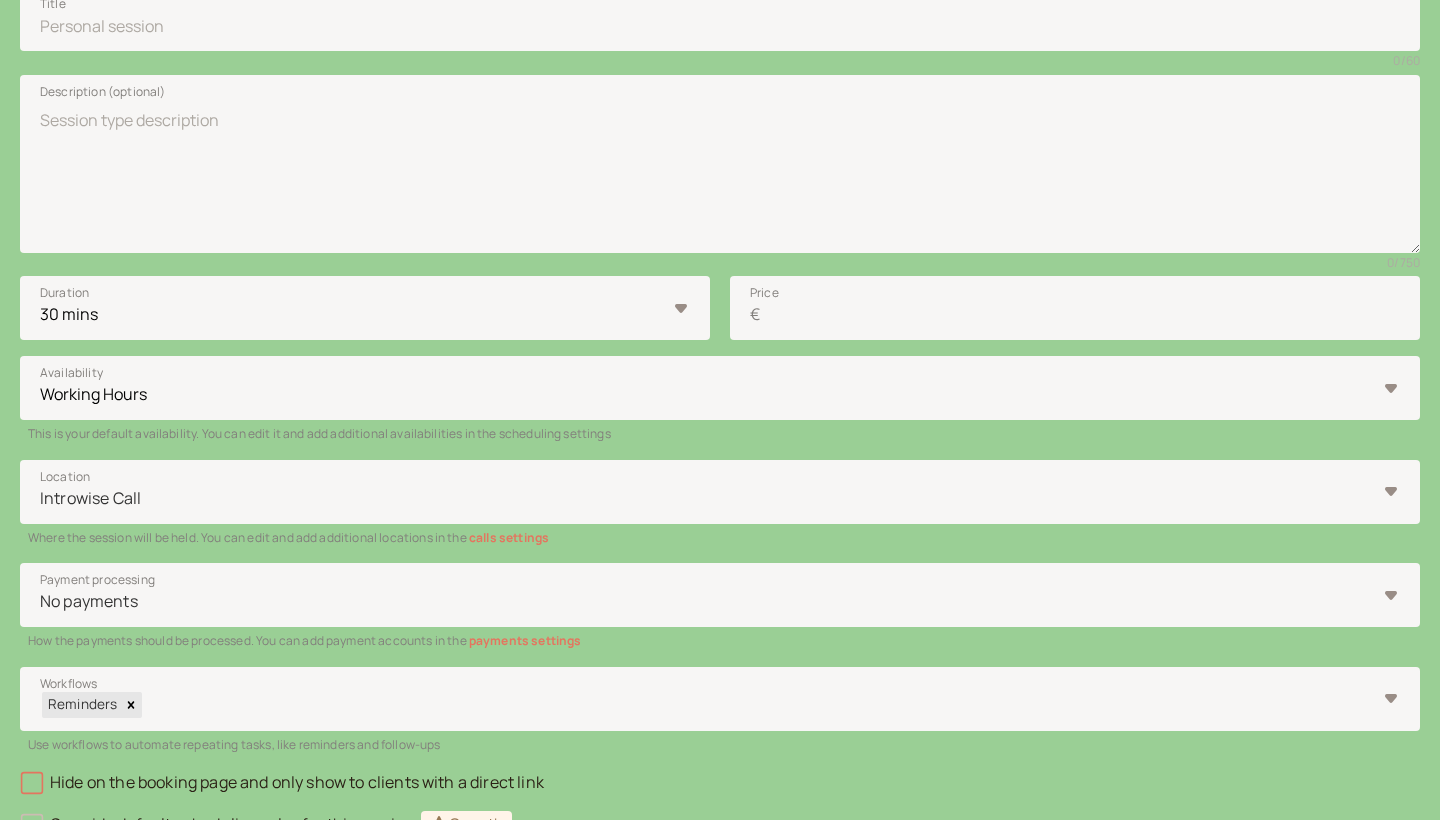 click on "calls settings" at bounding box center [509, 537] 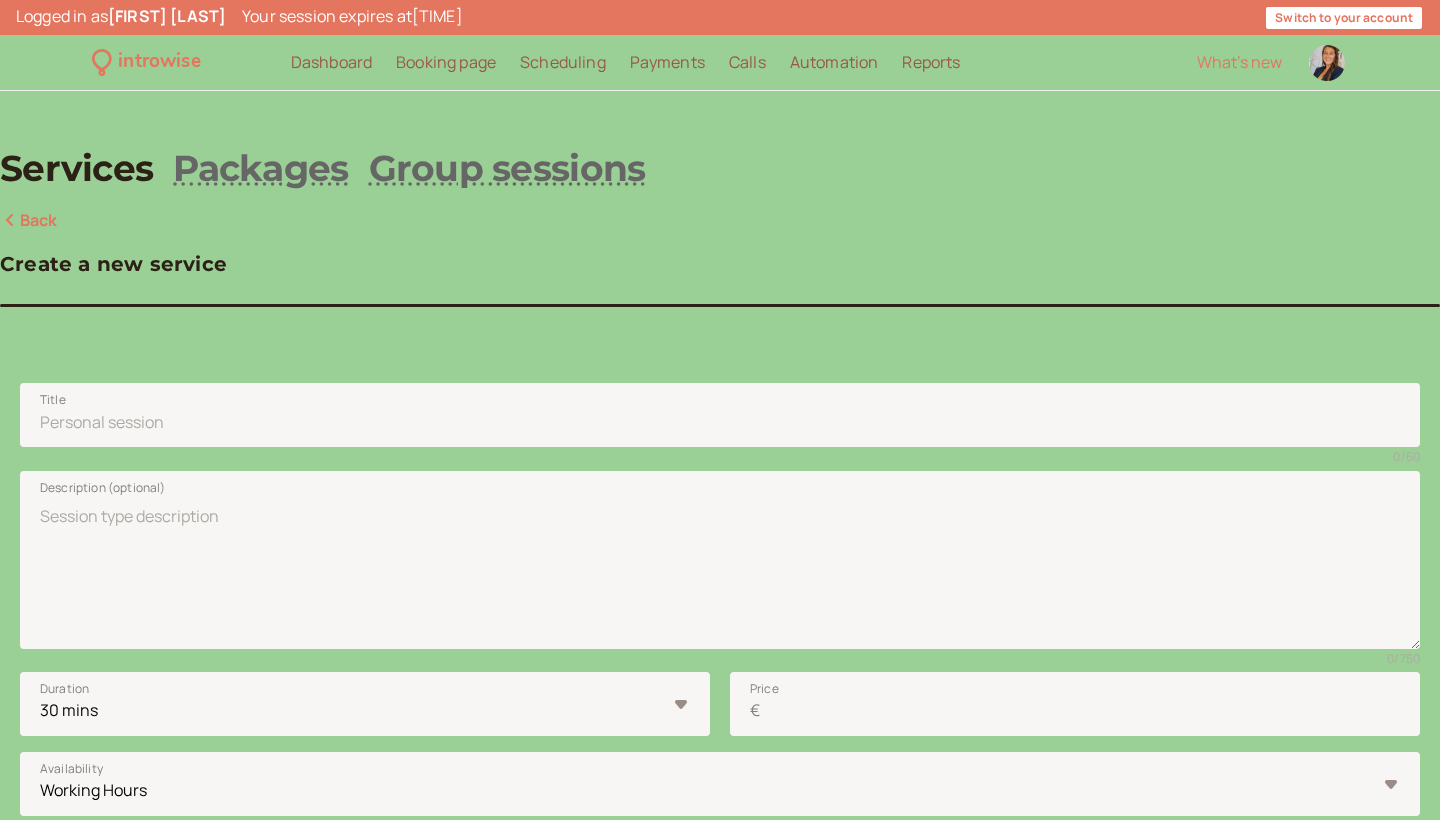 scroll, scrollTop: 0, scrollLeft: 0, axis: both 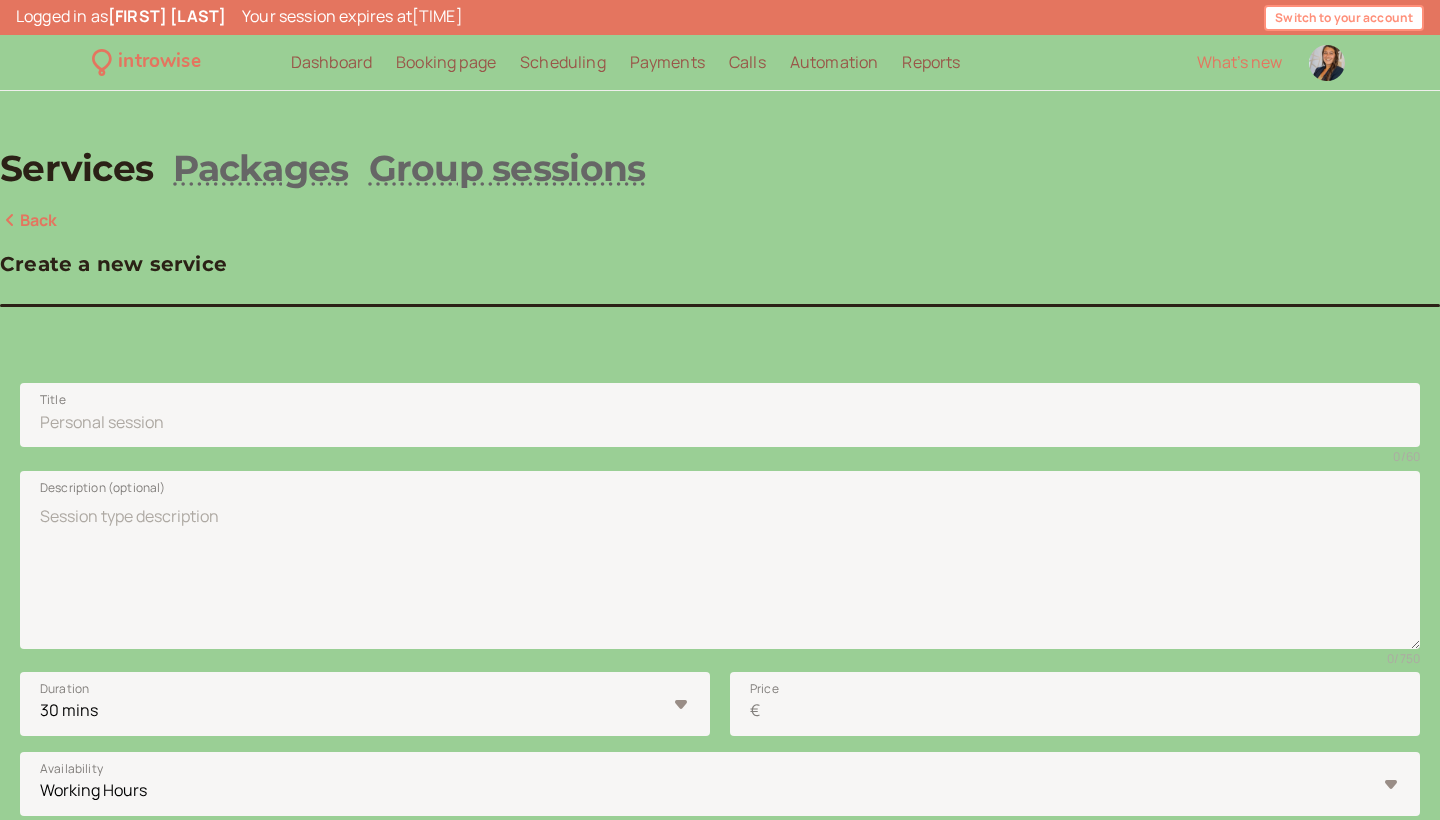 click on "Switch to your account" at bounding box center (1344, 18) 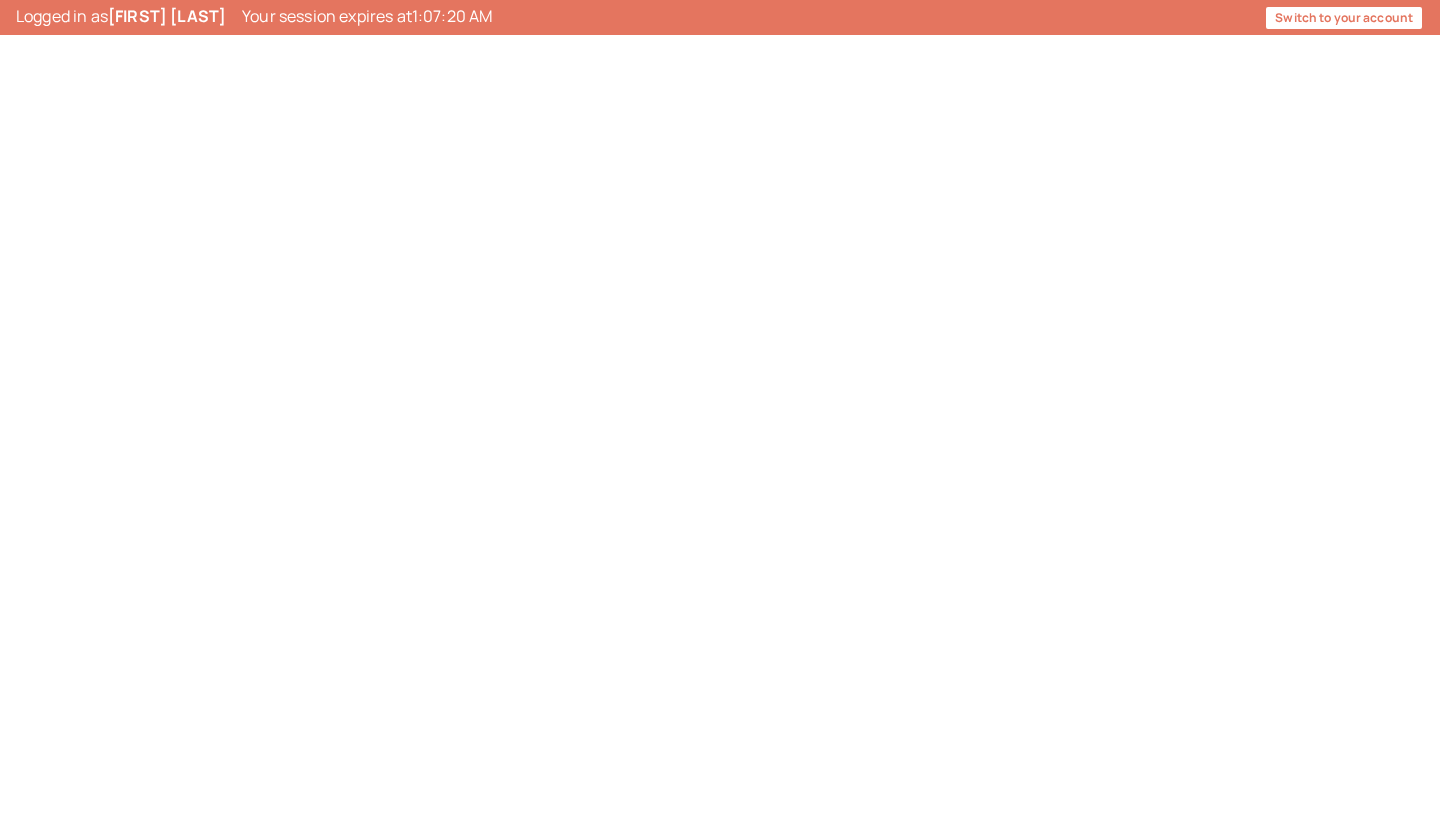scroll, scrollTop: 0, scrollLeft: 0, axis: both 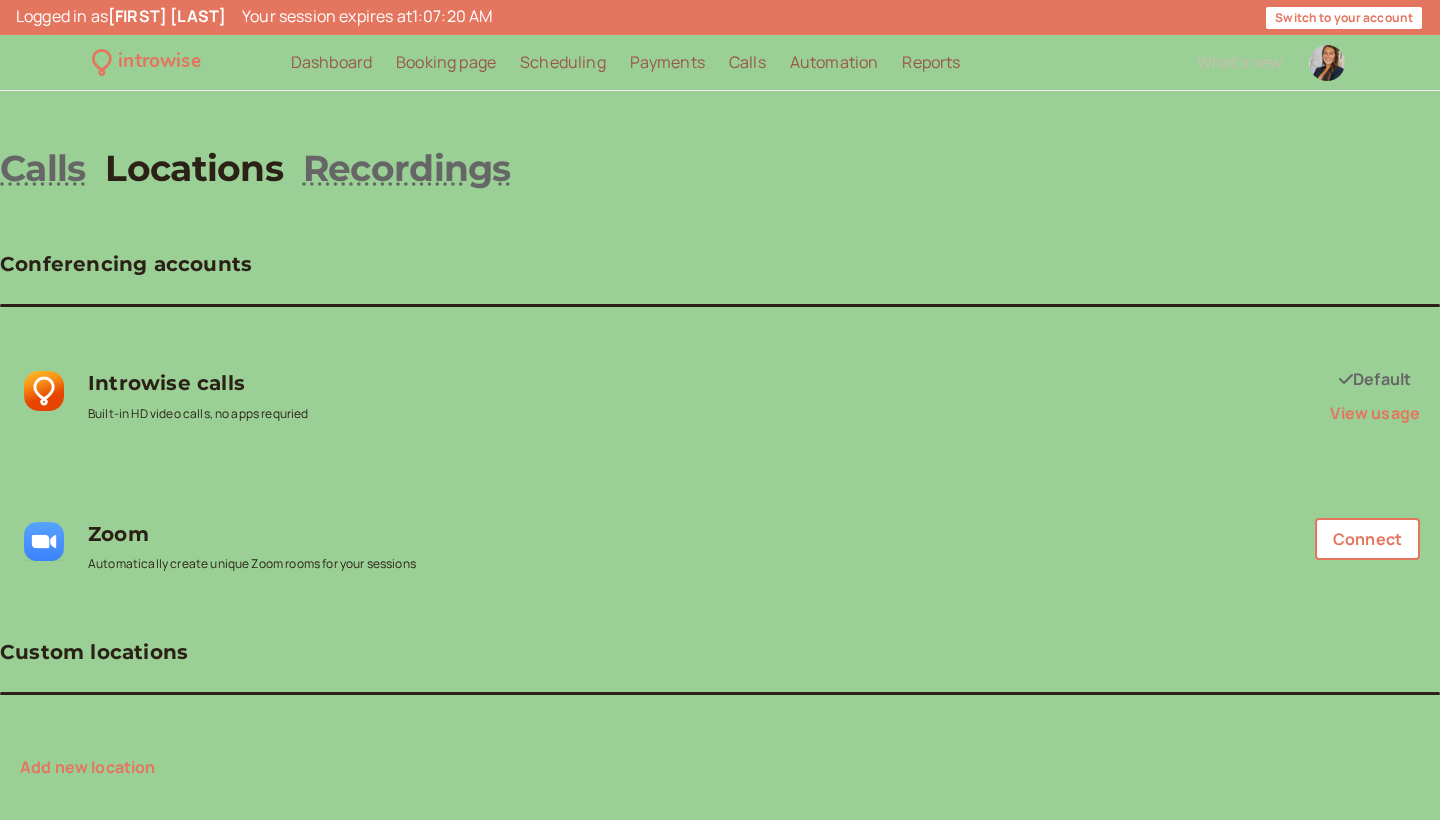 click on "Add new location" at bounding box center (88, 767) 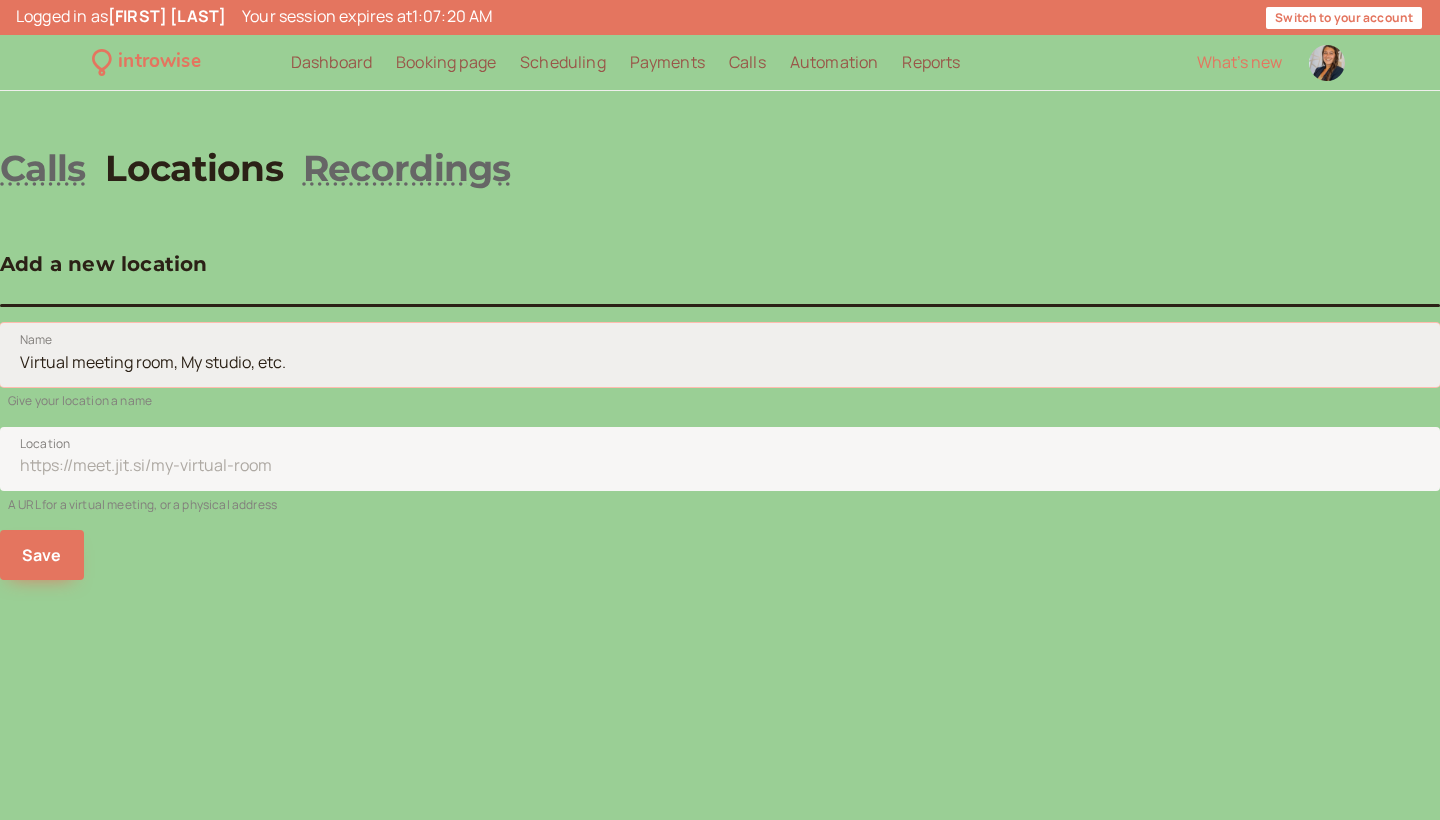 click on "Name" at bounding box center [720, 355] 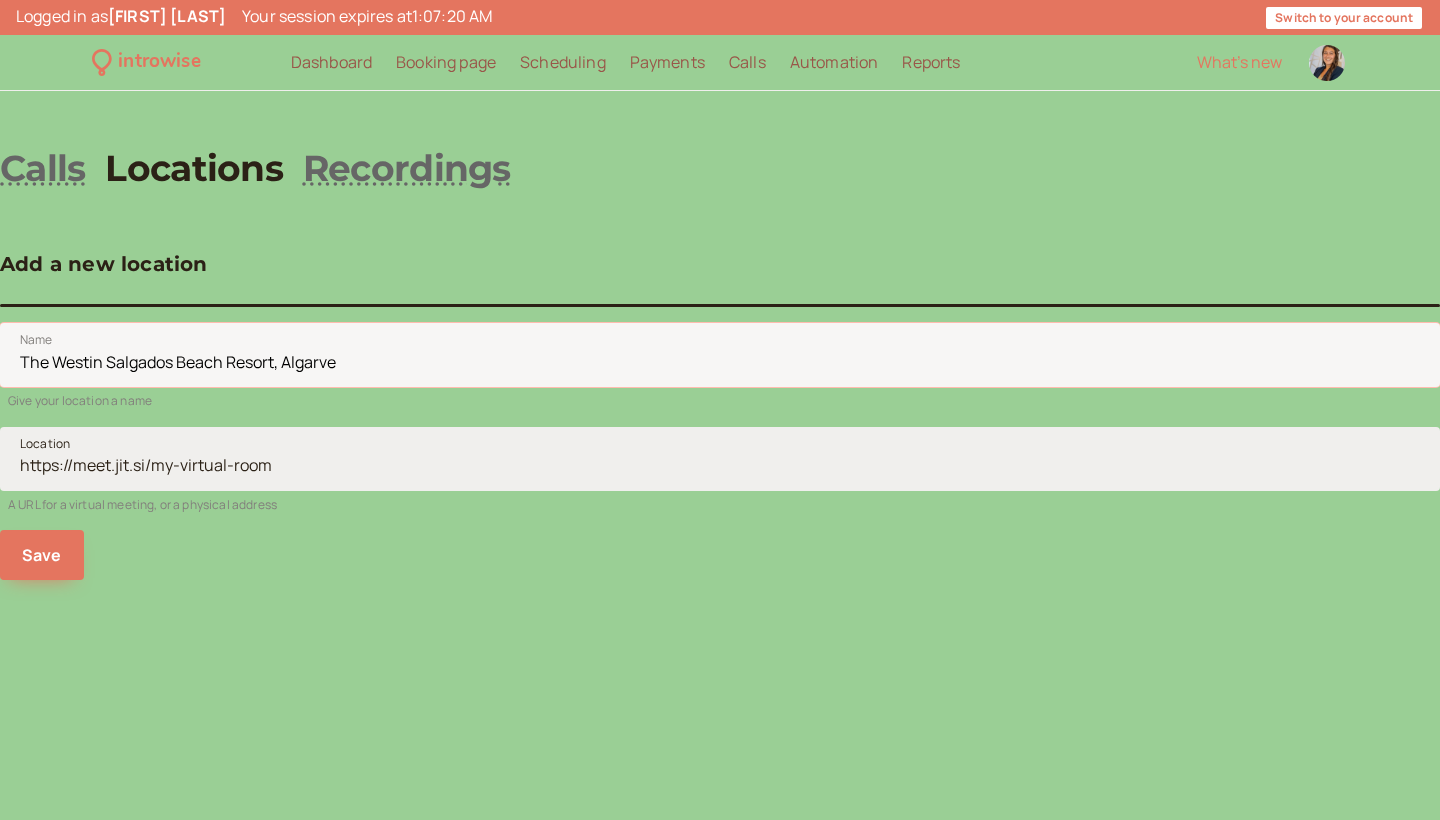 type on "The Westin Salgados Beach Resort, Algarve" 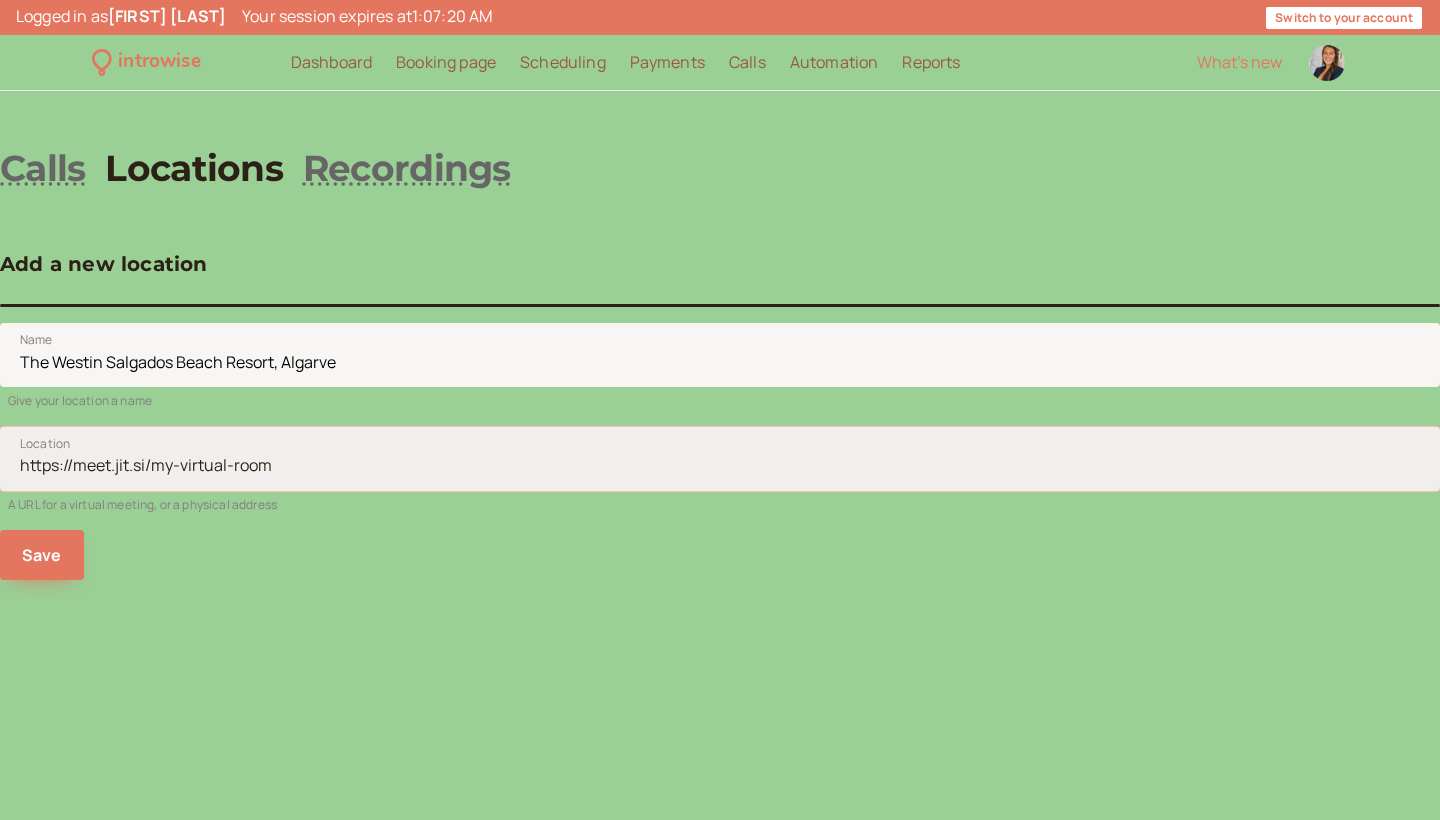 click on "Location" at bounding box center (720, 459) 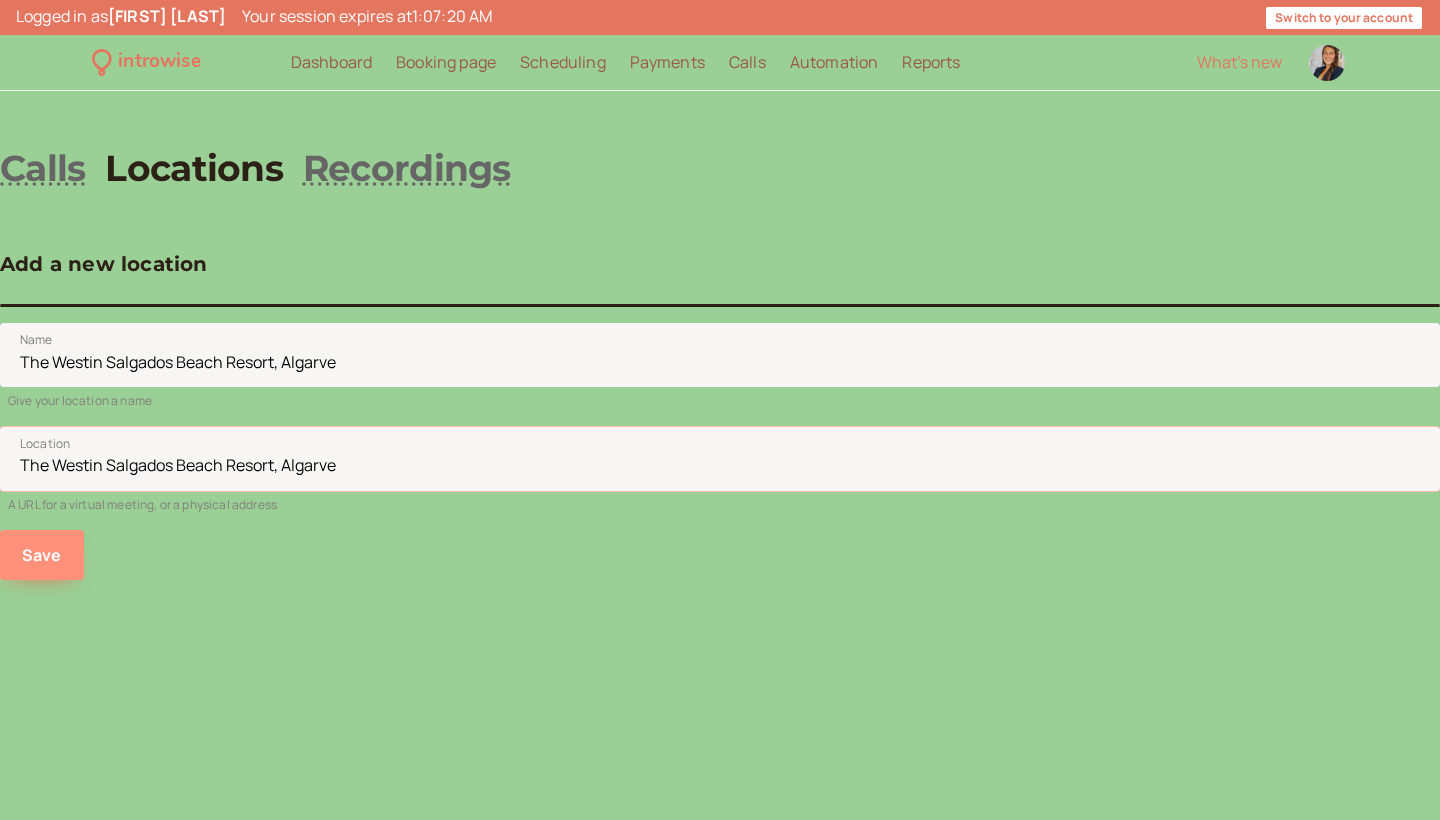 type on "The Westin Salgados Beach Resort, Algarve" 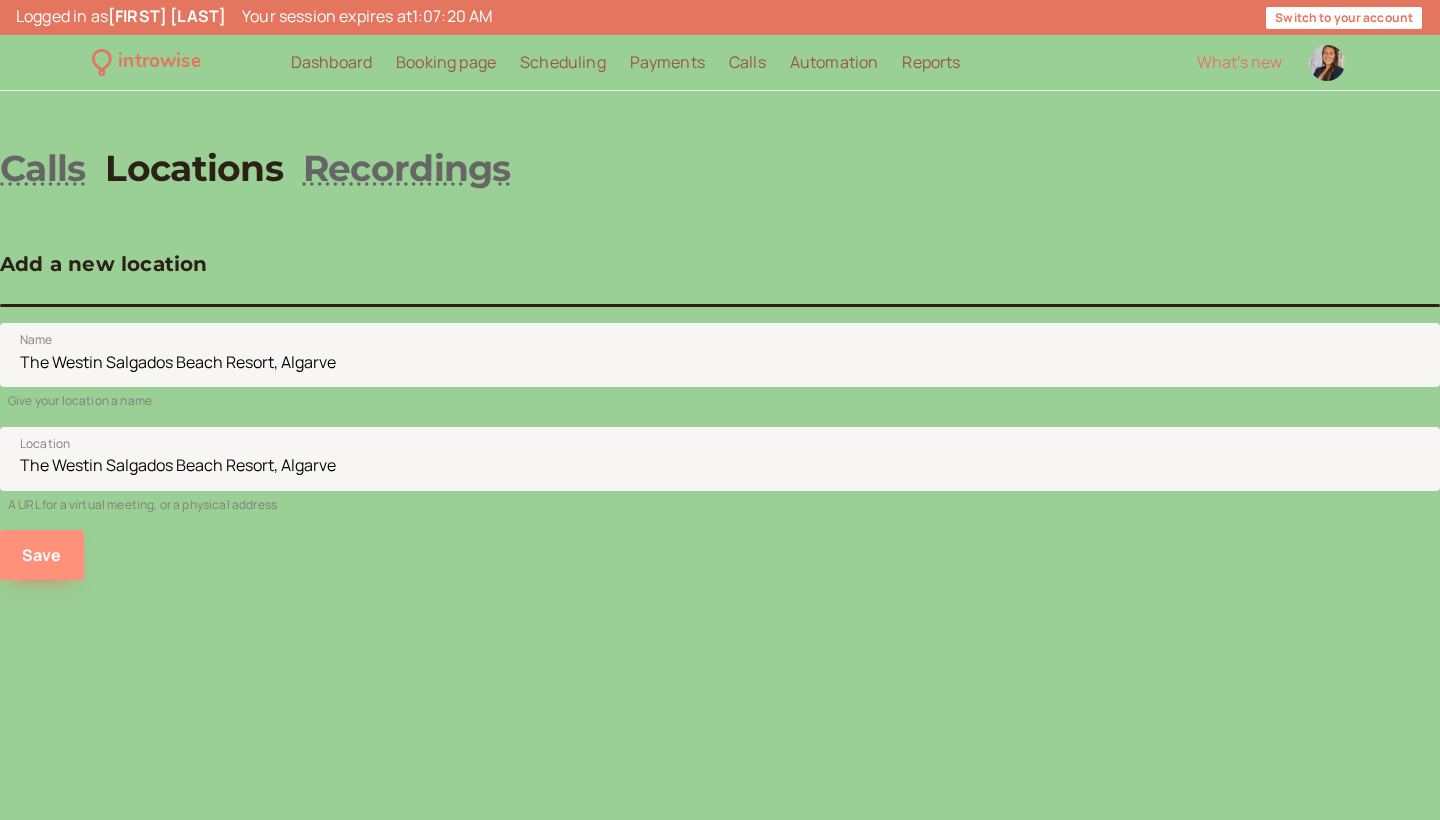 click on "Save" at bounding box center (42, 555) 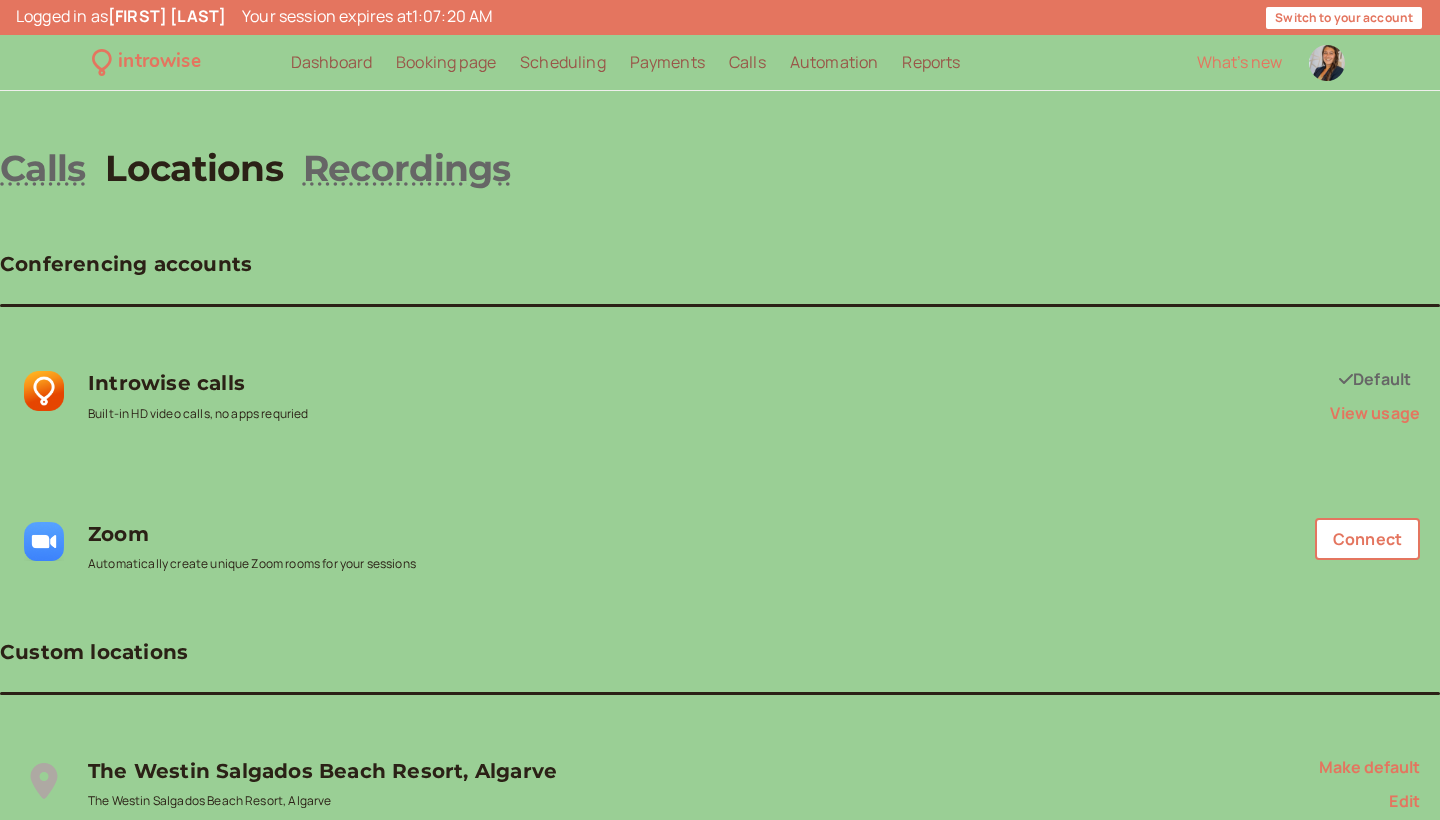 scroll, scrollTop: 0, scrollLeft: 0, axis: both 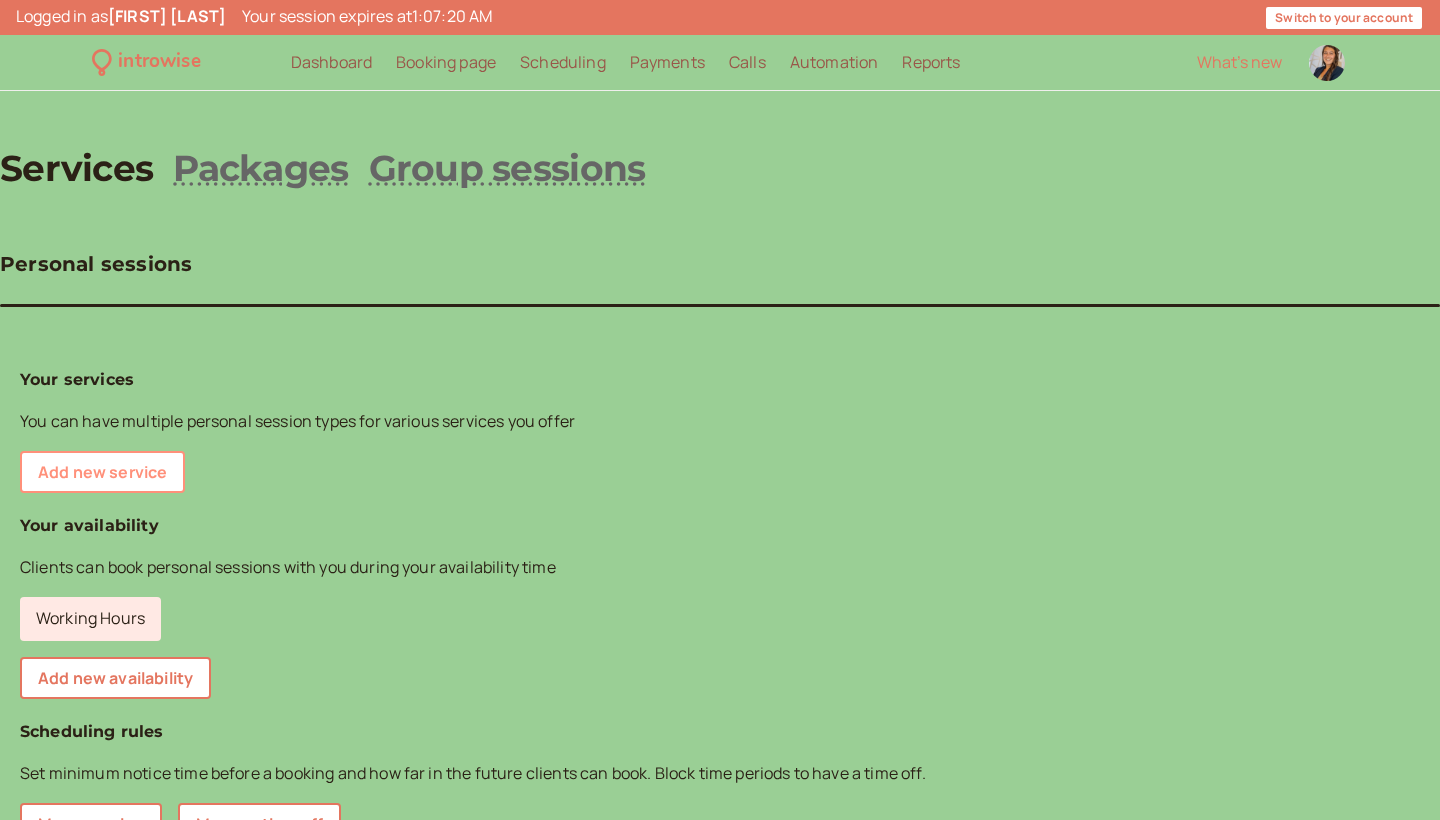 click on "Add new service" at bounding box center [102, 472] 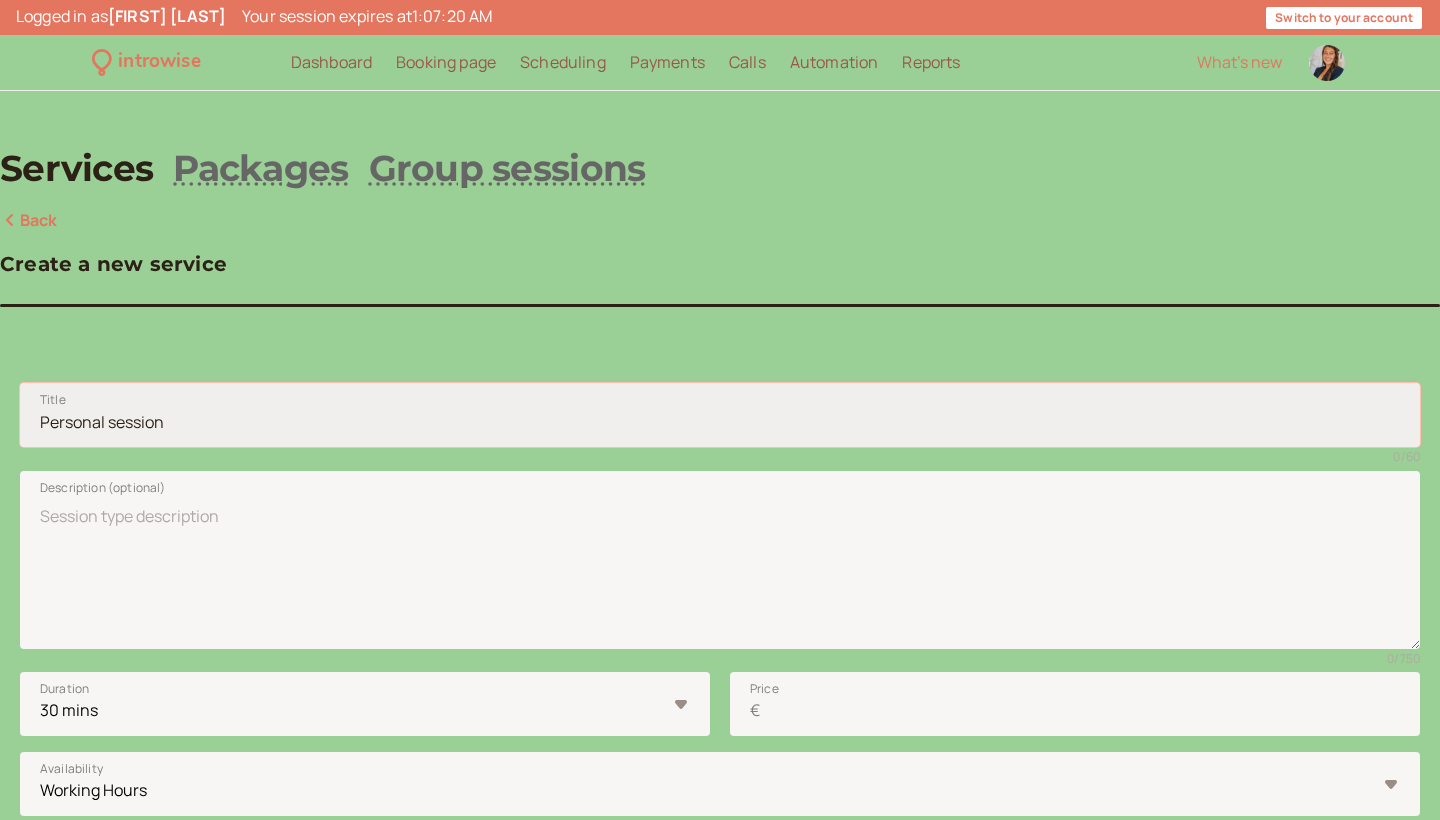 click on "Title" at bounding box center (720, 415) 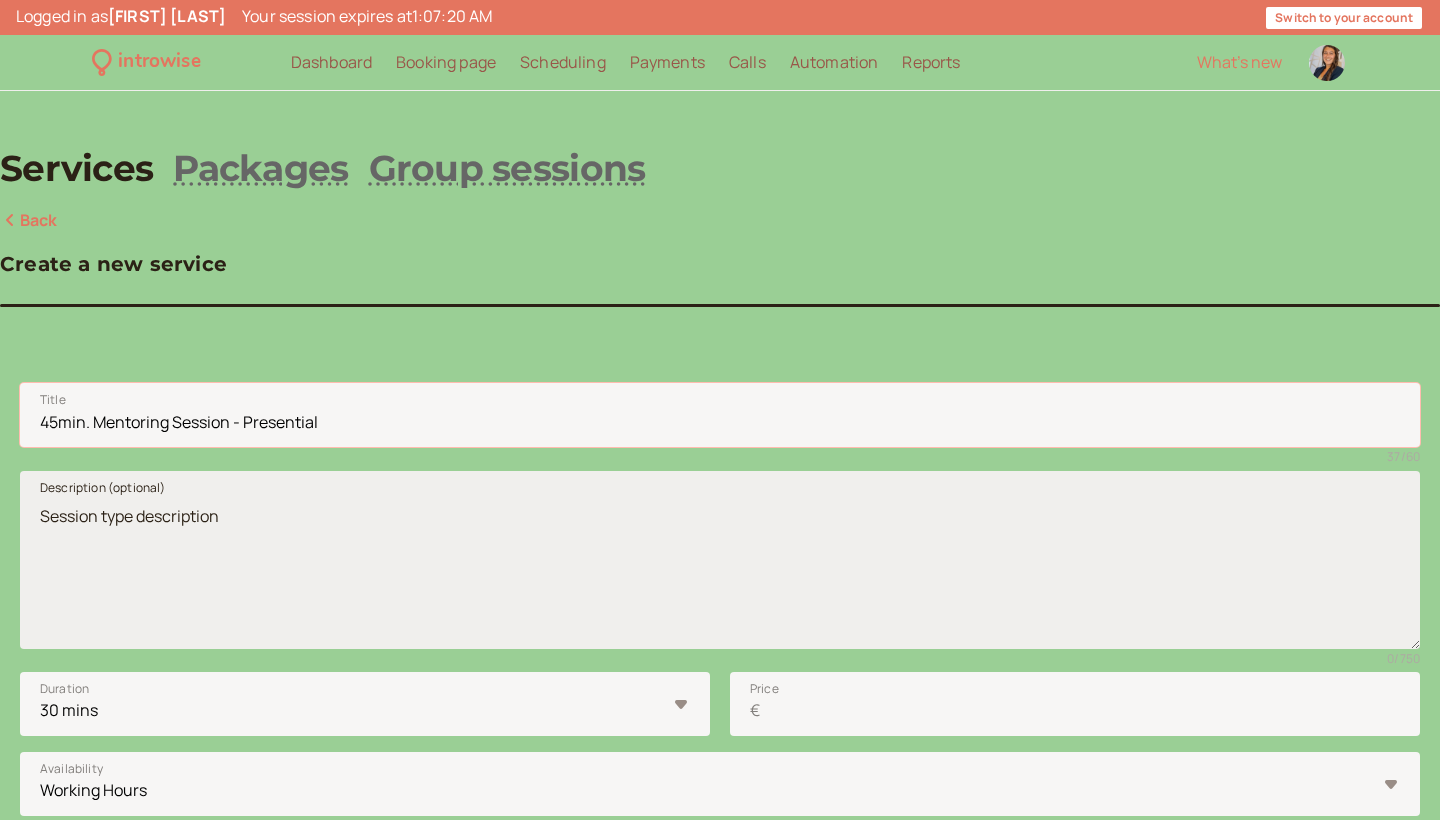 type on "45min. Mentoring Session - Presential" 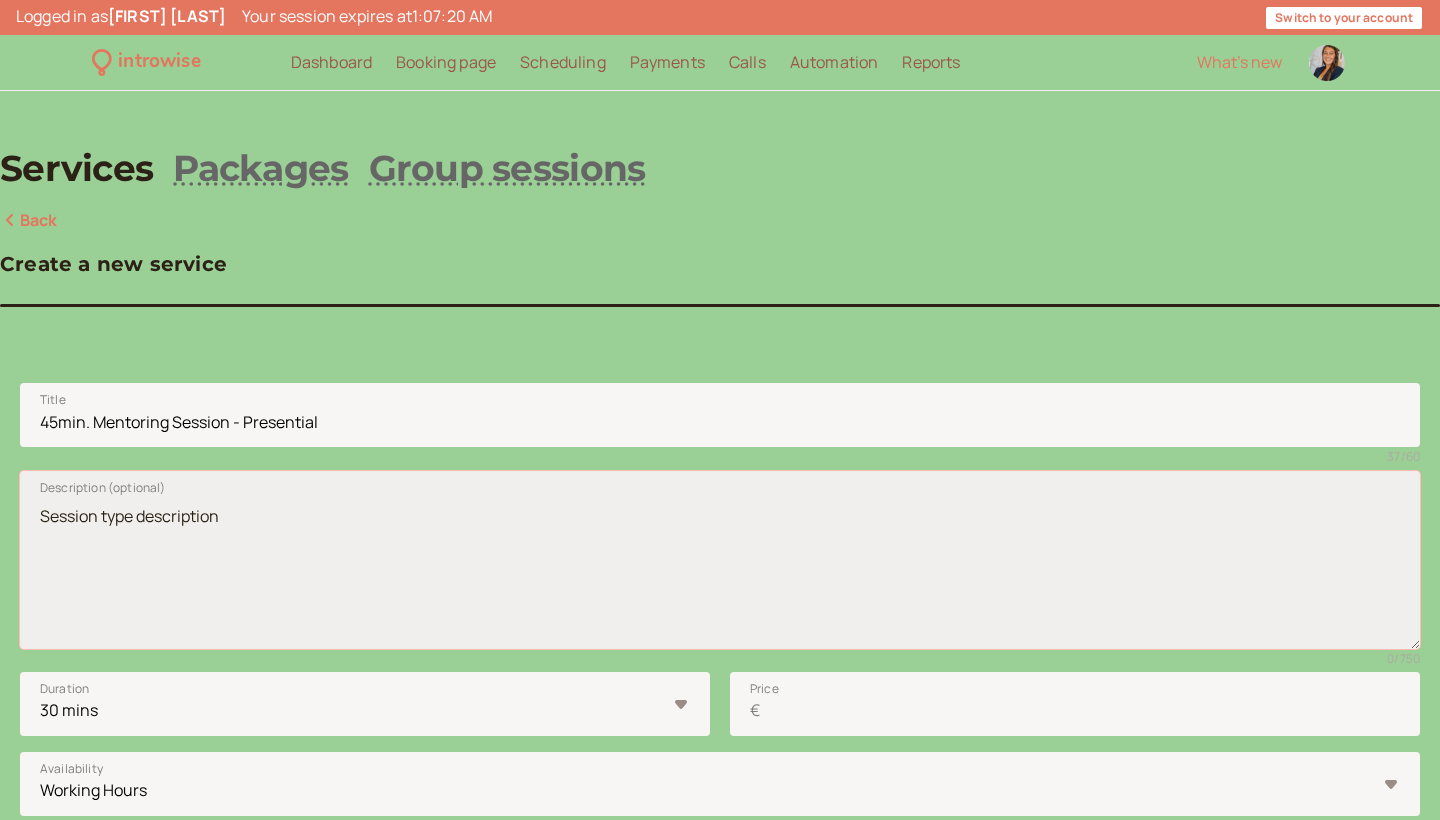 click on "Description (optional)" at bounding box center (720, 560) 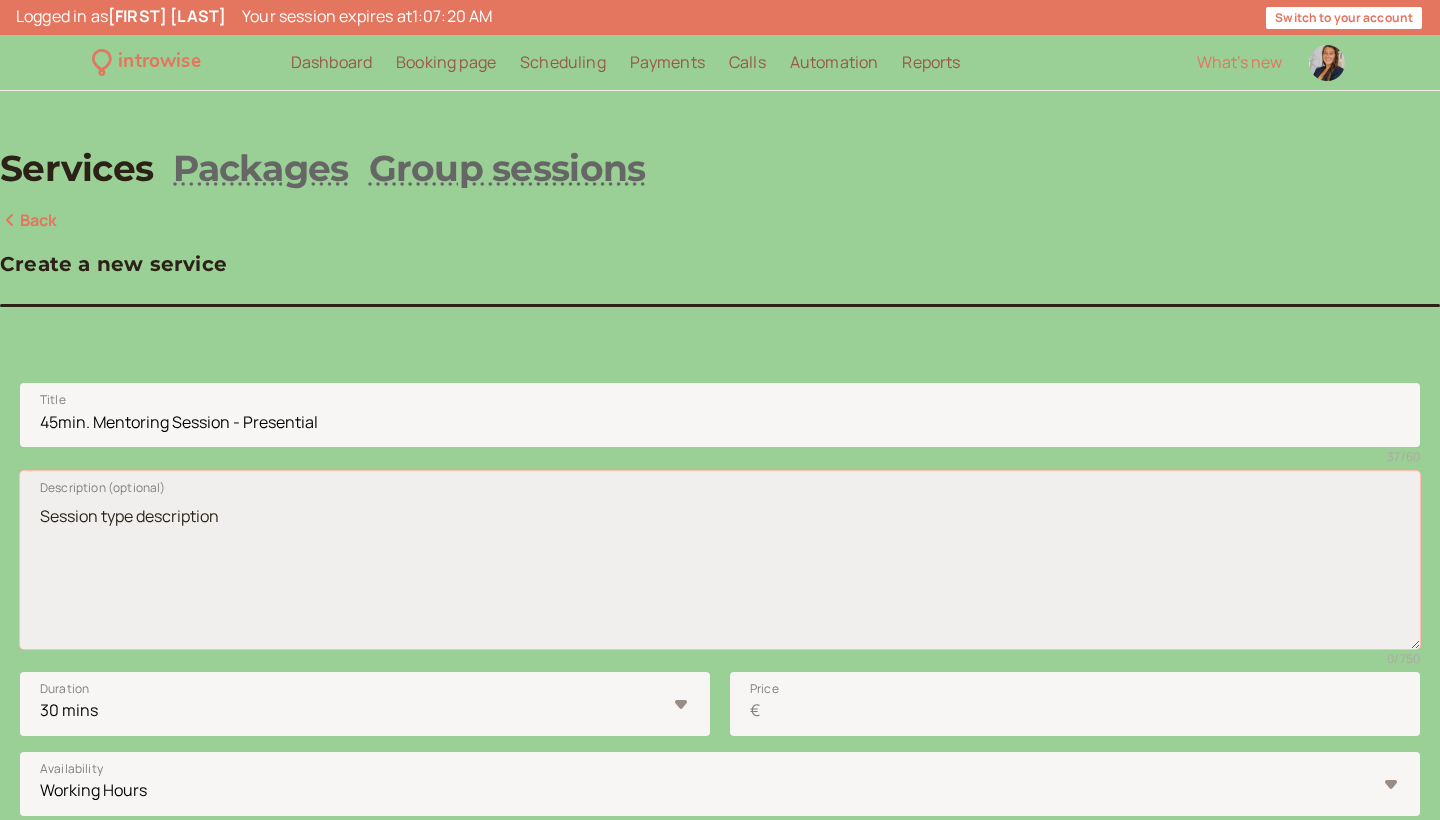 click on "Description (optional)" at bounding box center (720, 560) 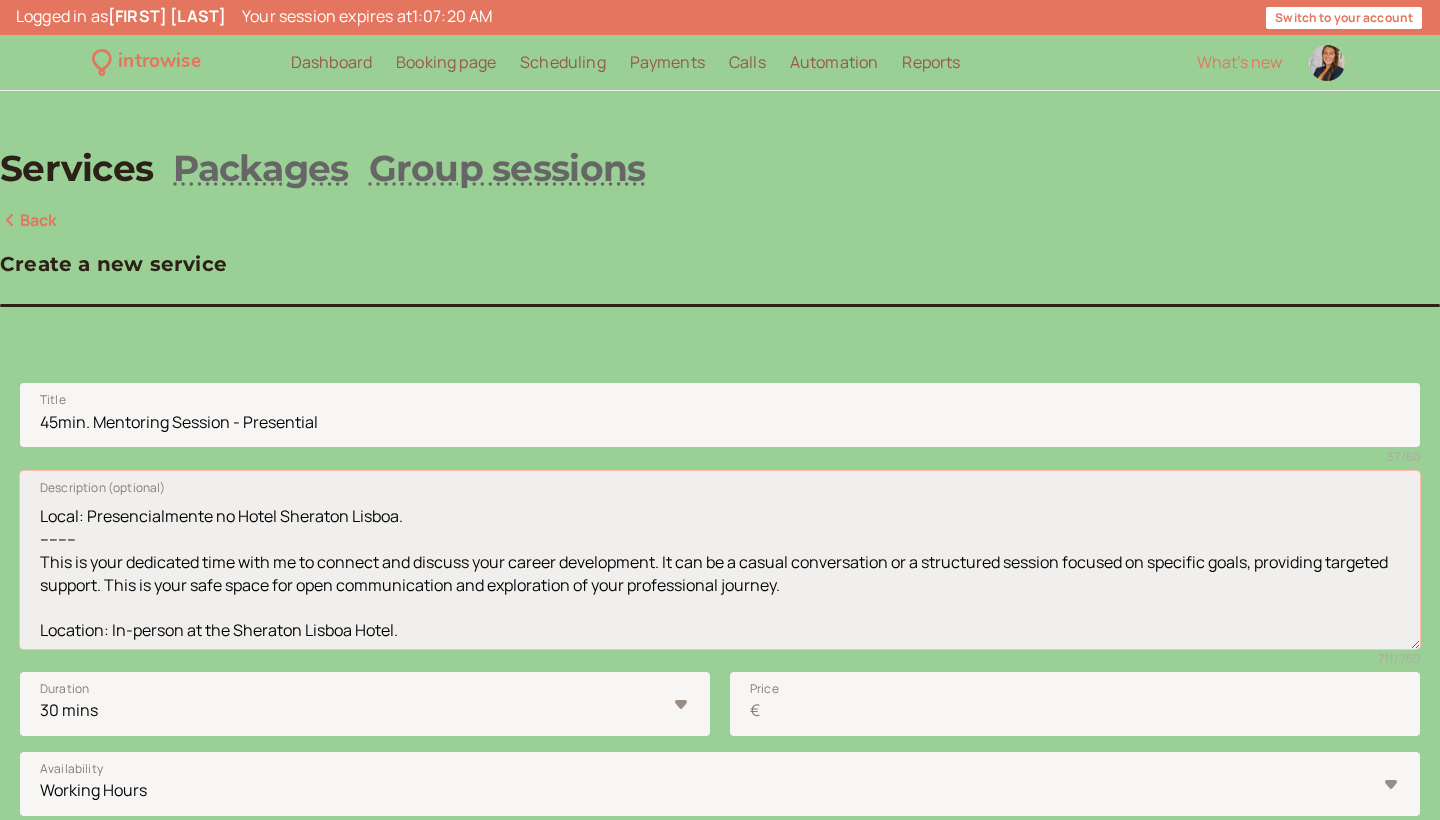 scroll, scrollTop: 138, scrollLeft: 0, axis: vertical 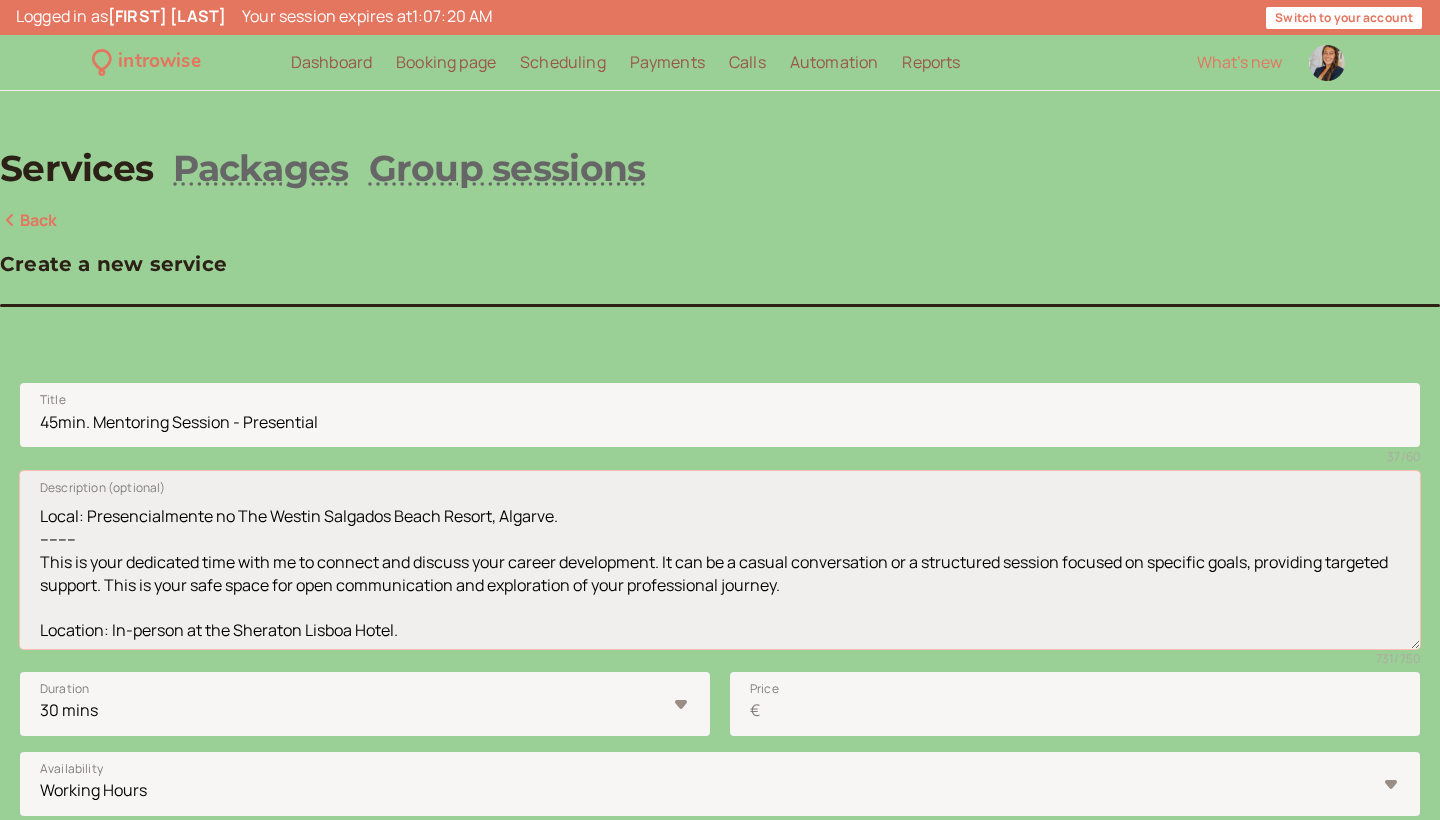 drag, startPoint x: 429, startPoint y: 531, endPoint x: 400, endPoint y: 531, distance: 29 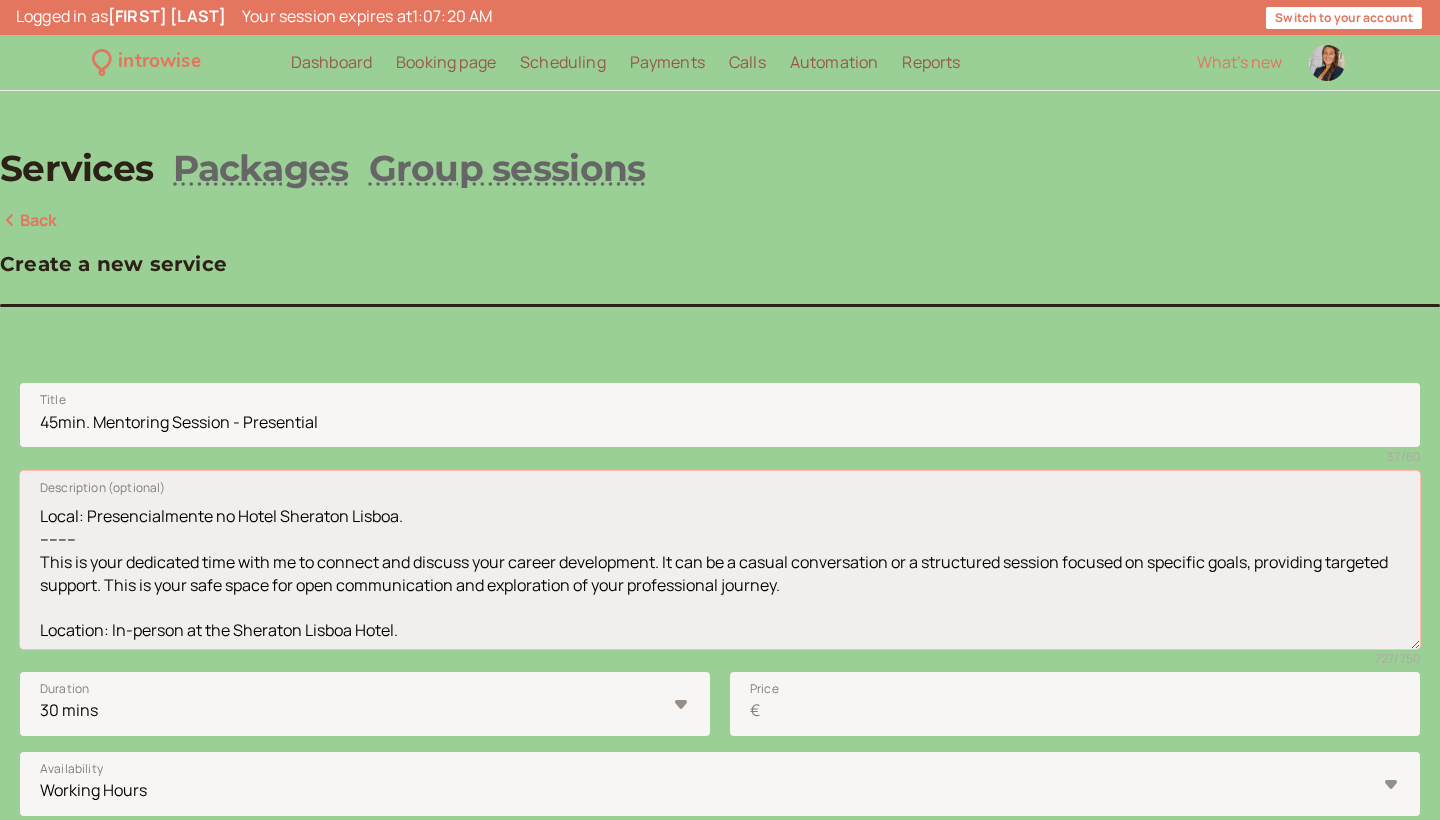 scroll, scrollTop: 193, scrollLeft: 0, axis: vertical 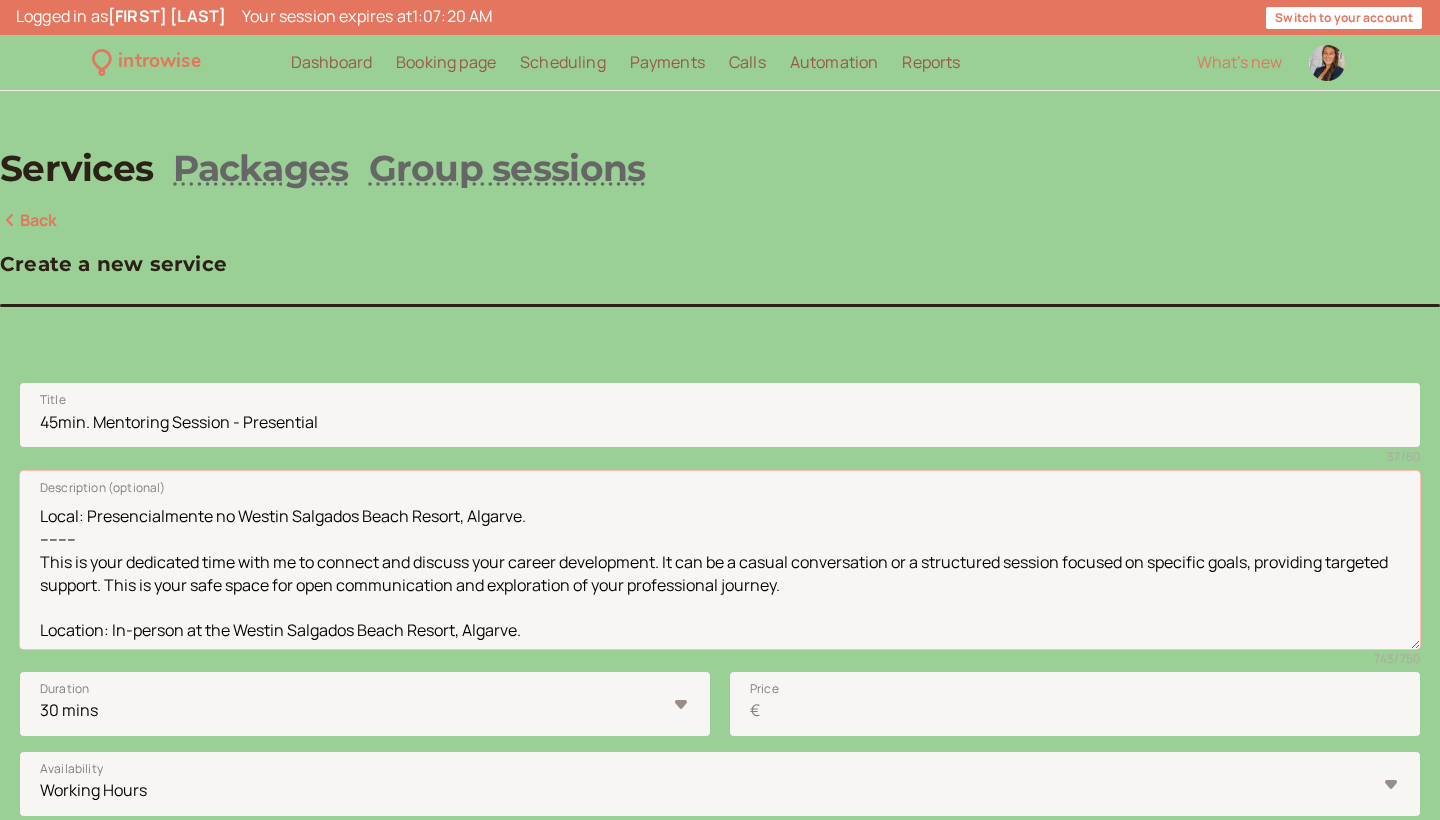 type on "(Sessão de mentoring de 45min. - Presencial)
Momento dedicado para conexão e discussão do seu desenvolvimento profissional, seja através de uma conversa casual ou de uma sessão estruturada focada em objetivos específicos. Este é um espaço seguro para comunicação aberta e exploração do seu percurso profissional.
Local: Presencialmente no Westin Salgados Beach Resort, Algarve.
--------
This is your dedicated time with me to connect and discuss your career development. It can be a casual conversation or a structured session focused on specific goals, providing targeted support. This is your safe space for open communication and exploration of your professional journey.
Location: In-person at the Westin Salgados Beach Resort, Algarve." 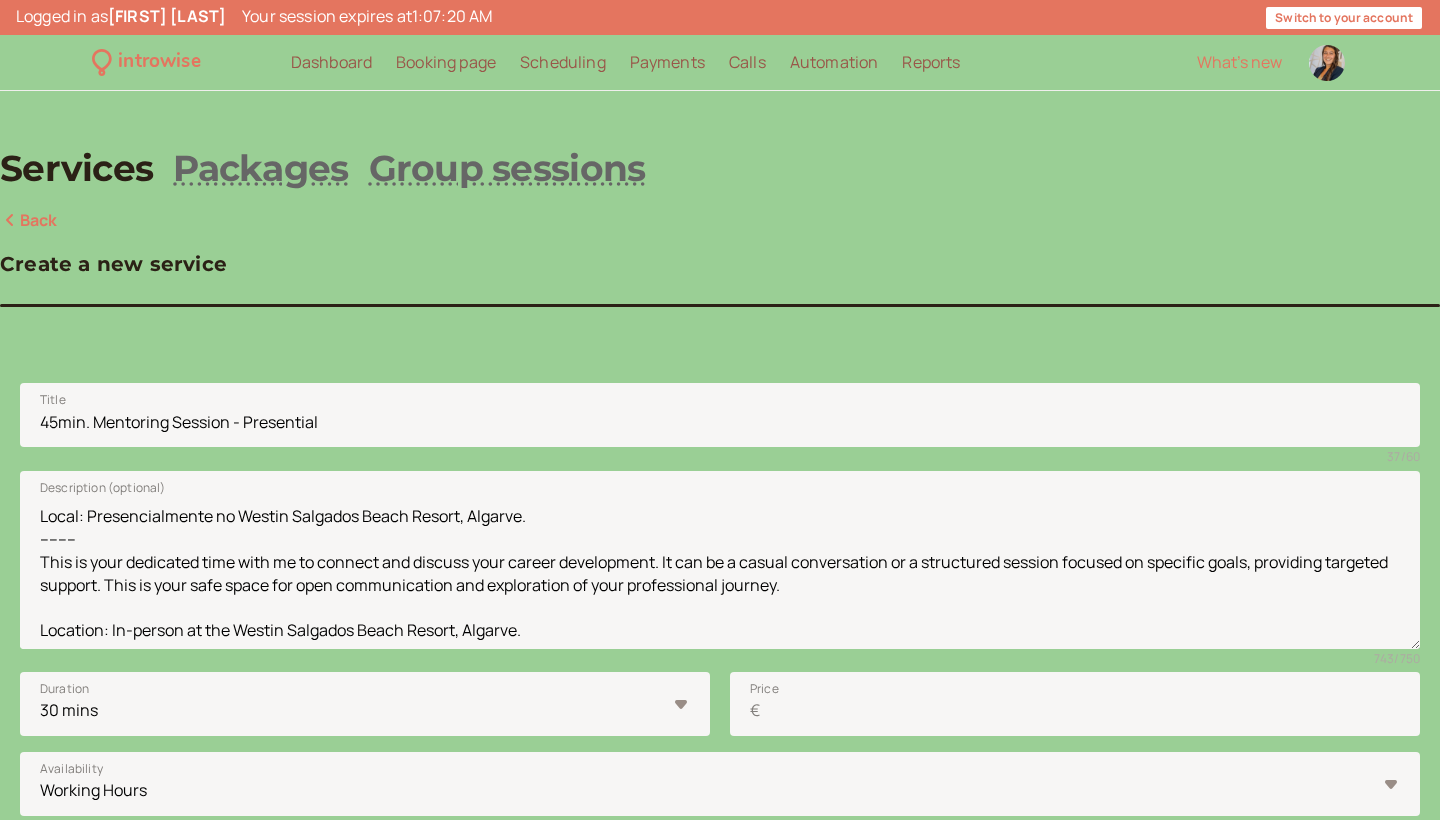 click at bounding box center [720, 1384] 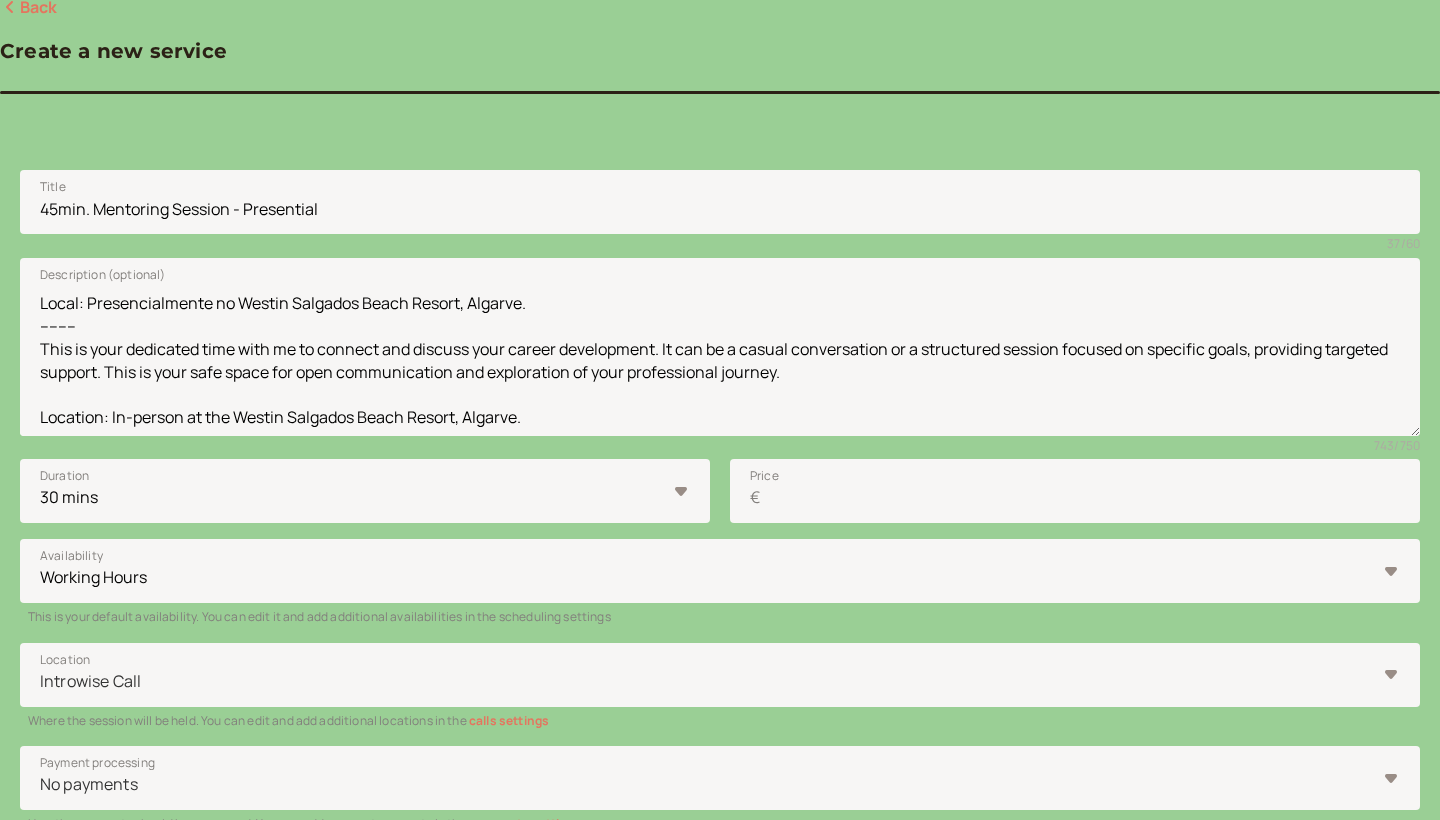 scroll, scrollTop: 221, scrollLeft: 0, axis: vertical 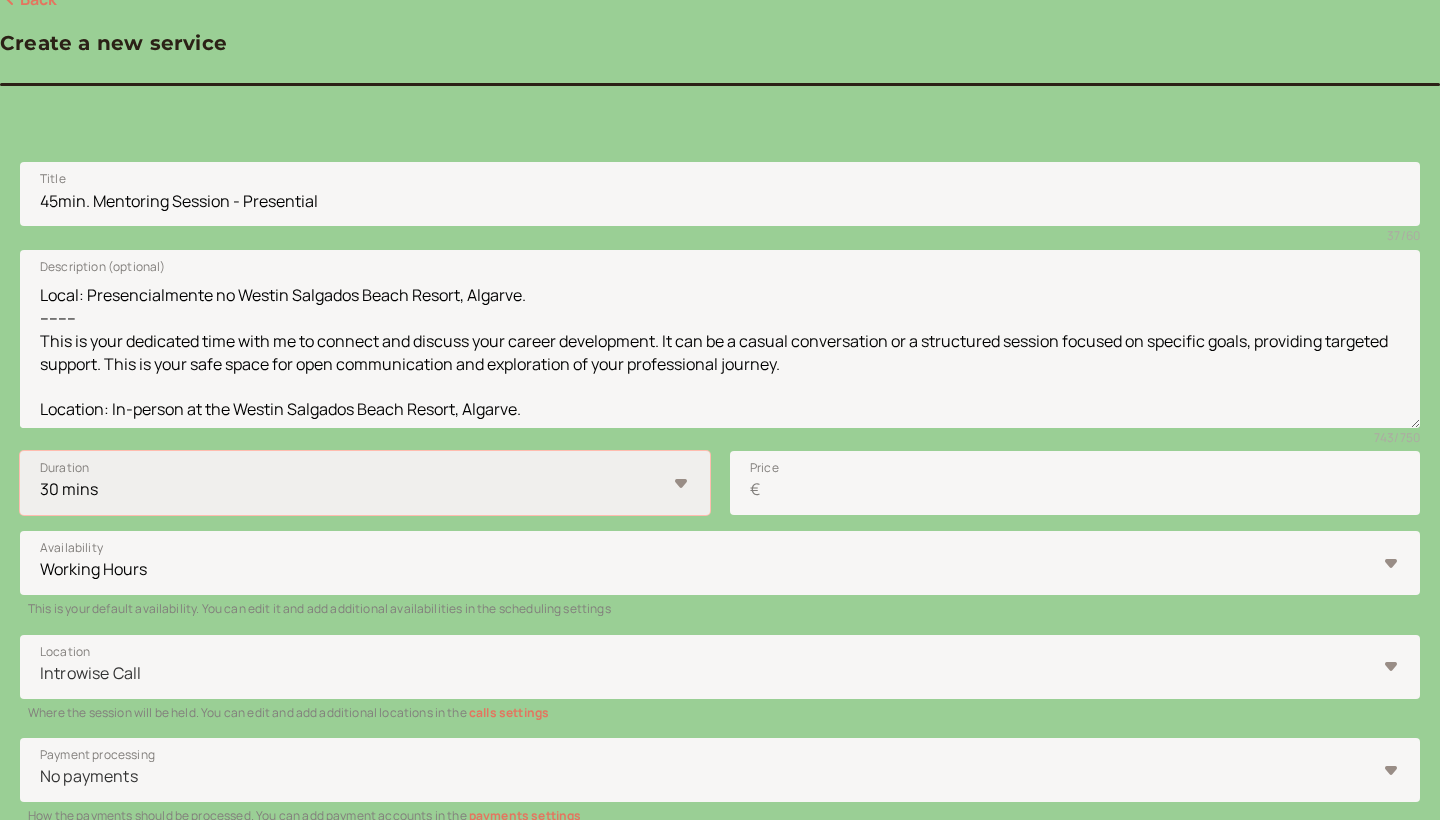 select on "45" 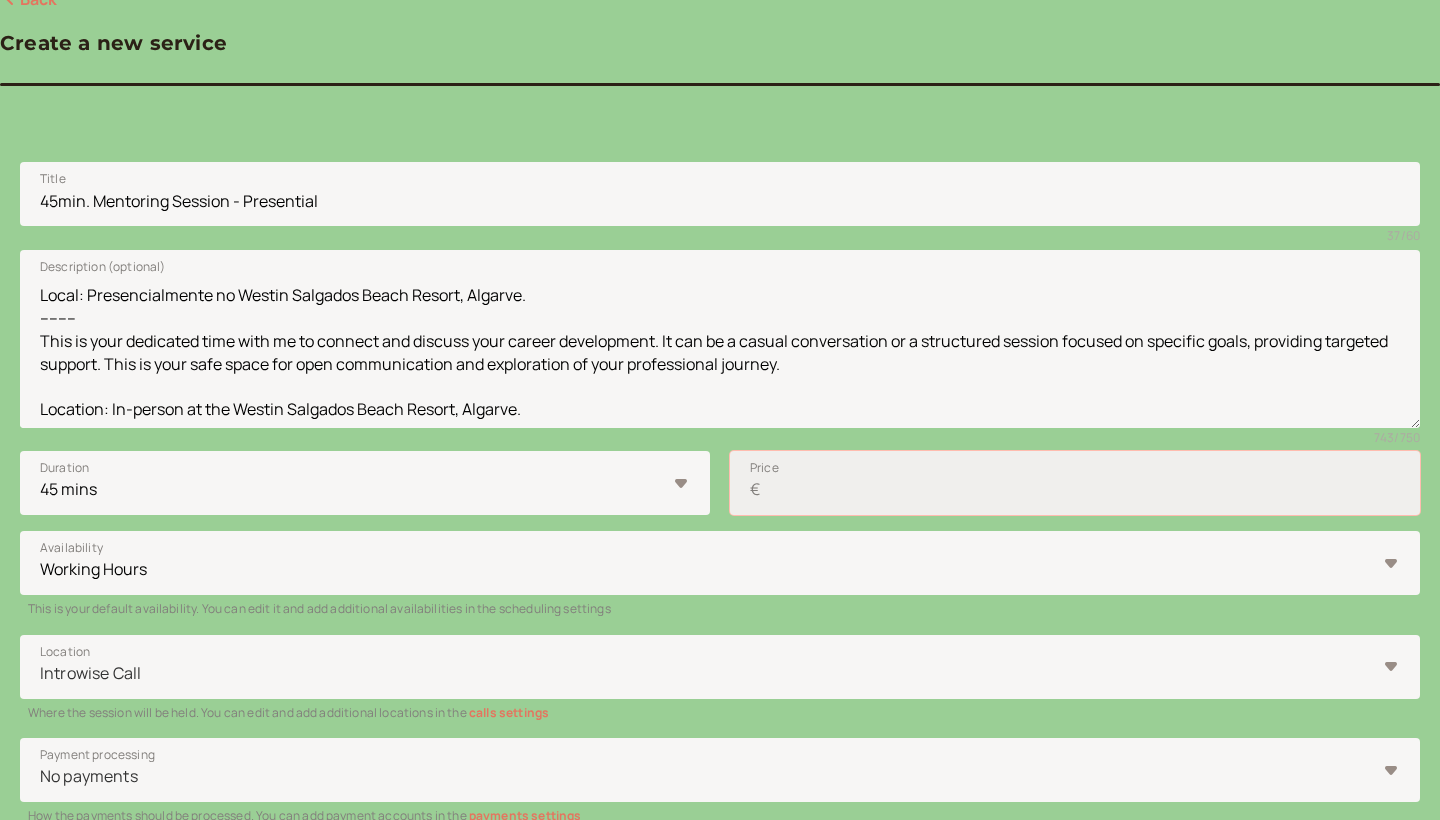 click on "Price €" at bounding box center [1075, 483] 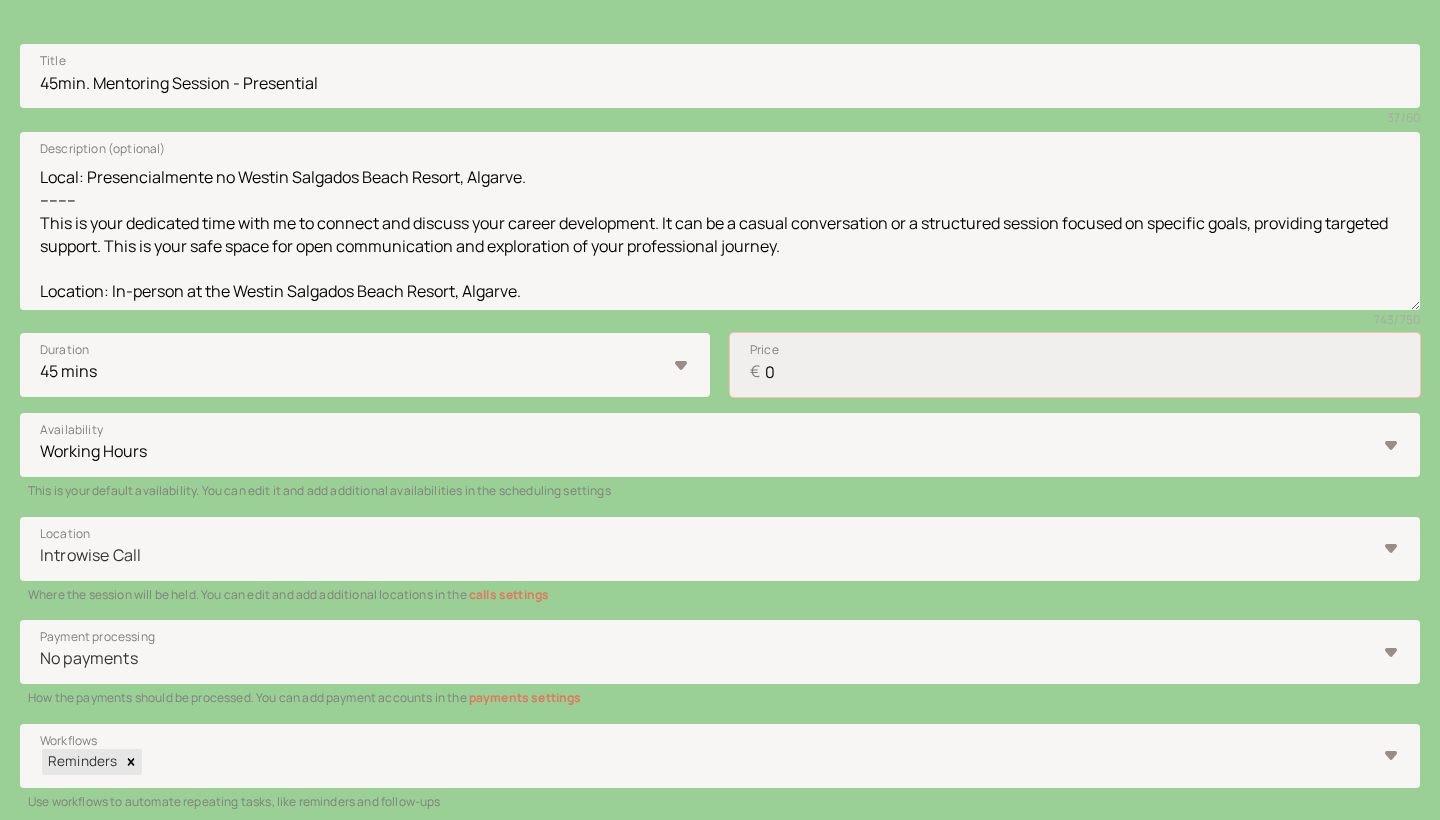 scroll, scrollTop: 350, scrollLeft: 0, axis: vertical 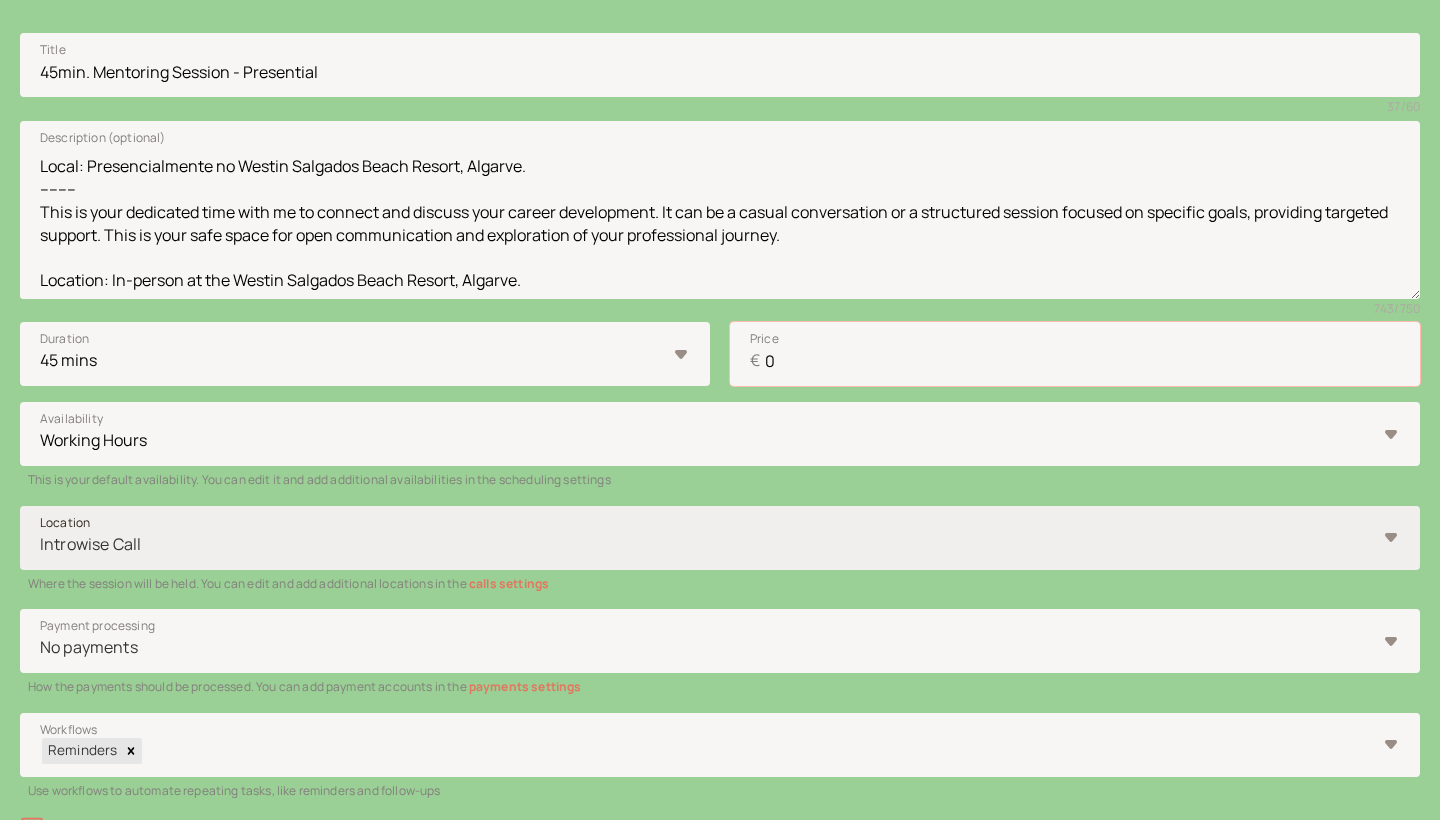 type on "0" 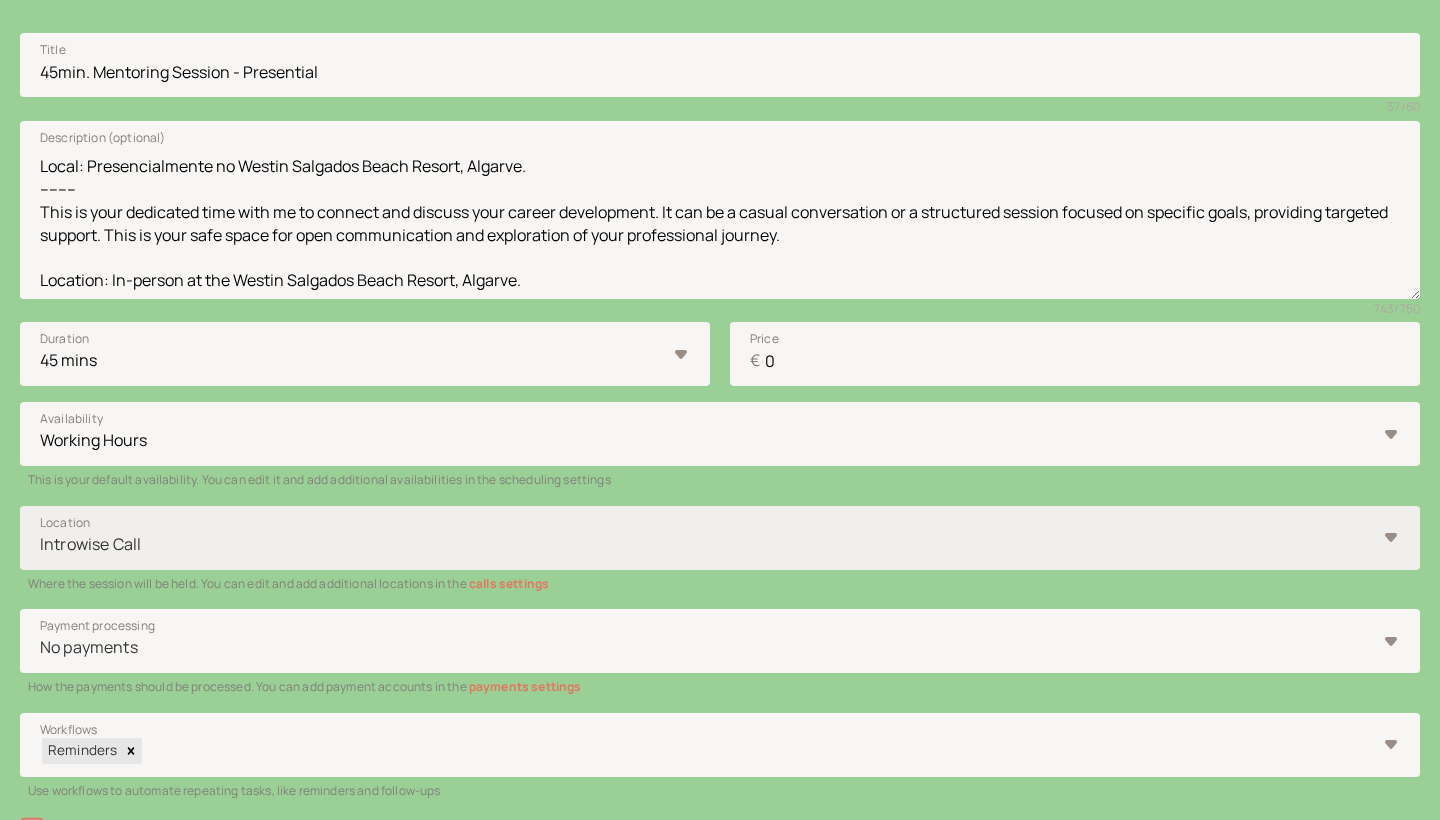 click at bounding box center (707, 544) 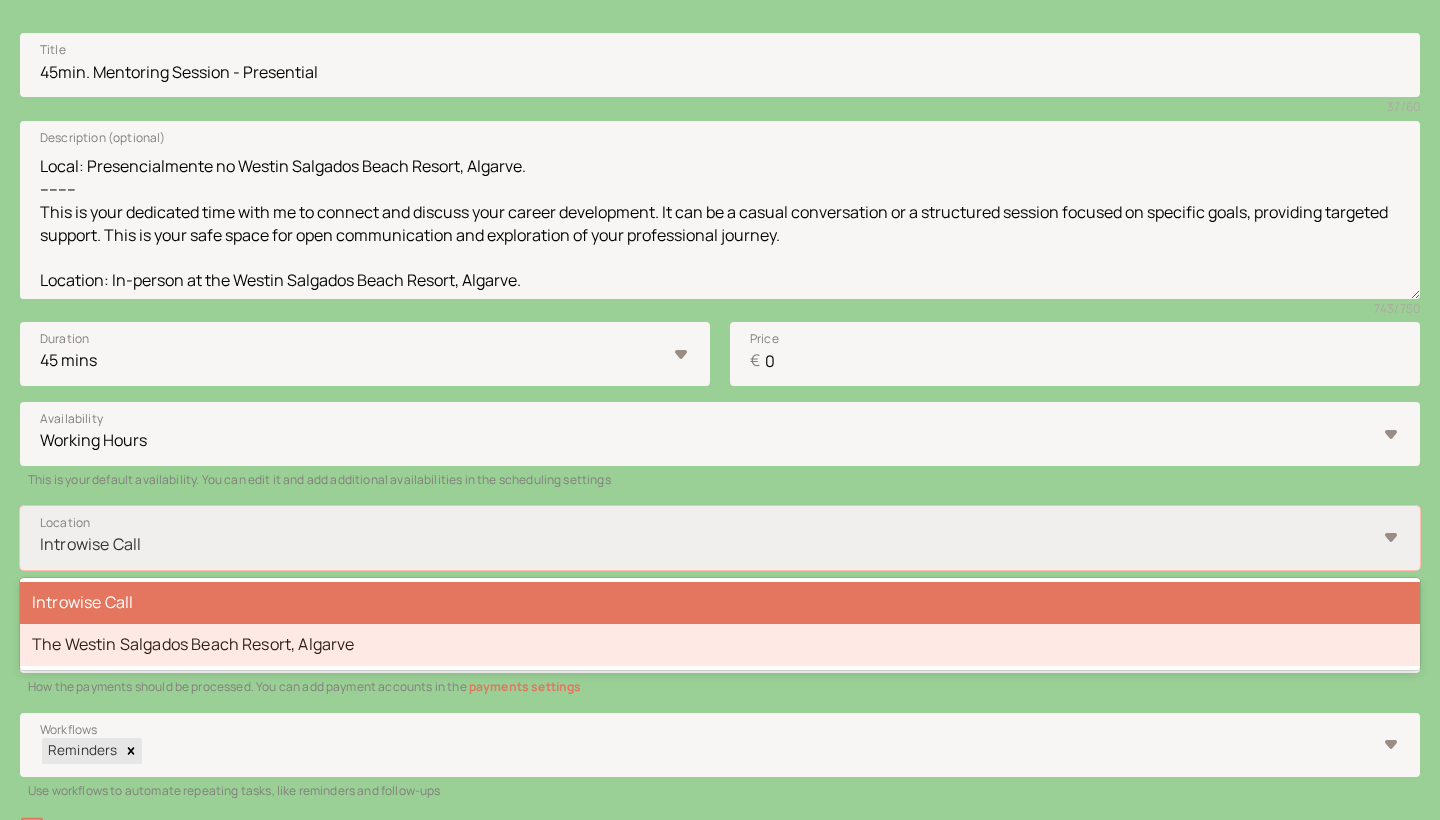 click on "The Westin Salgados Beach Resort, Algarve" at bounding box center (720, 645) 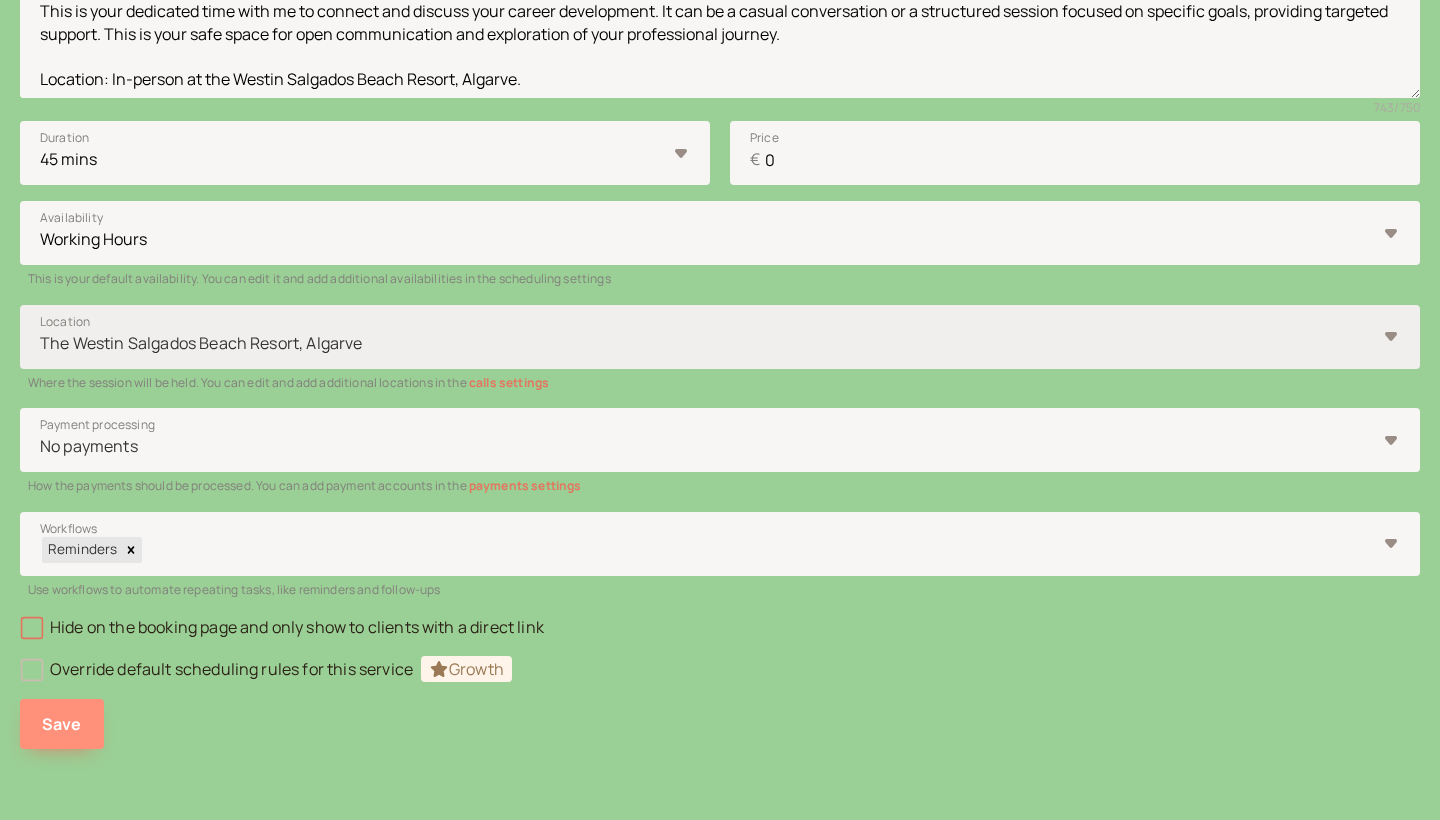 click on "Save" at bounding box center [62, 724] 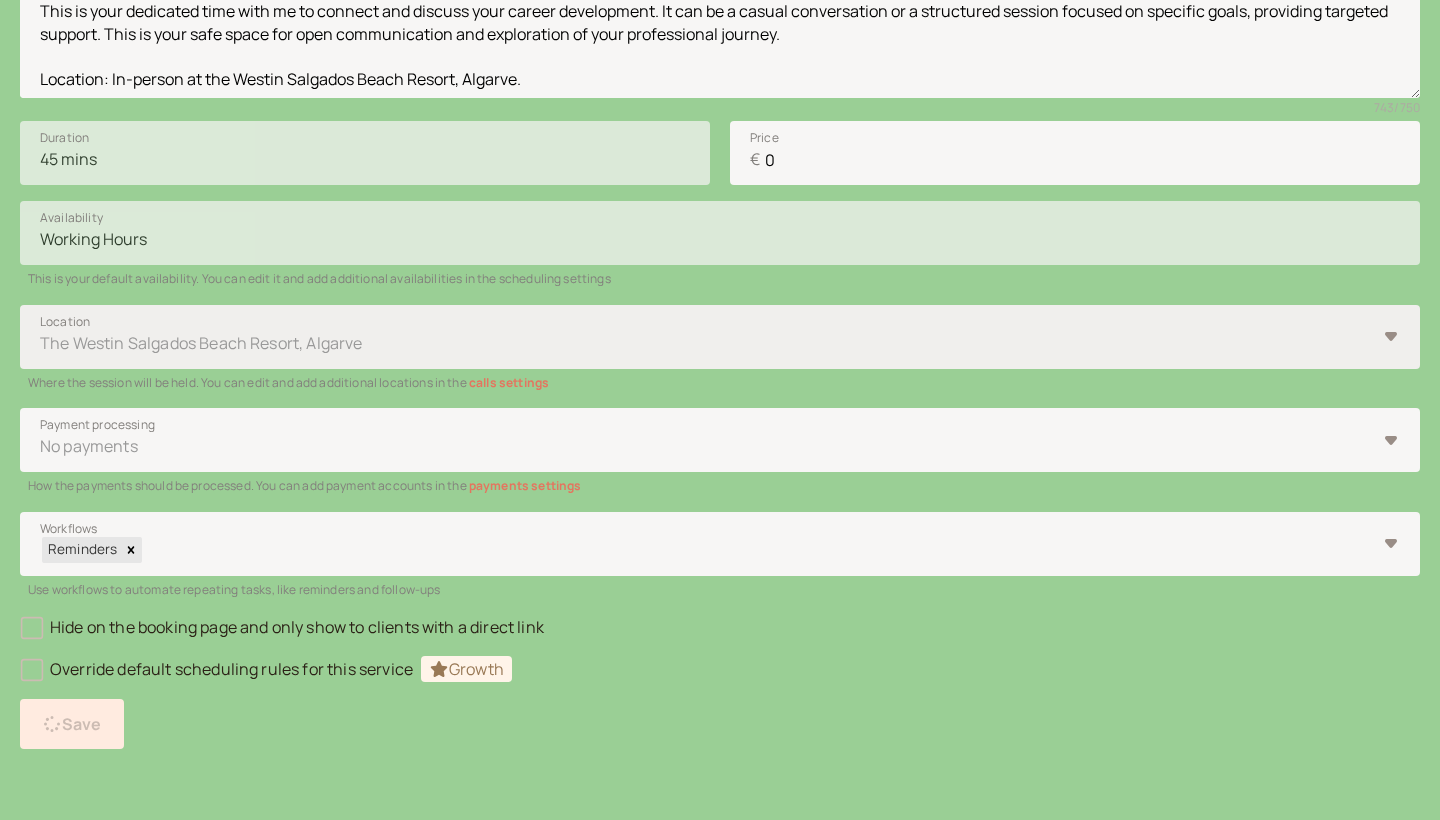 scroll, scrollTop: 35, scrollLeft: 0, axis: vertical 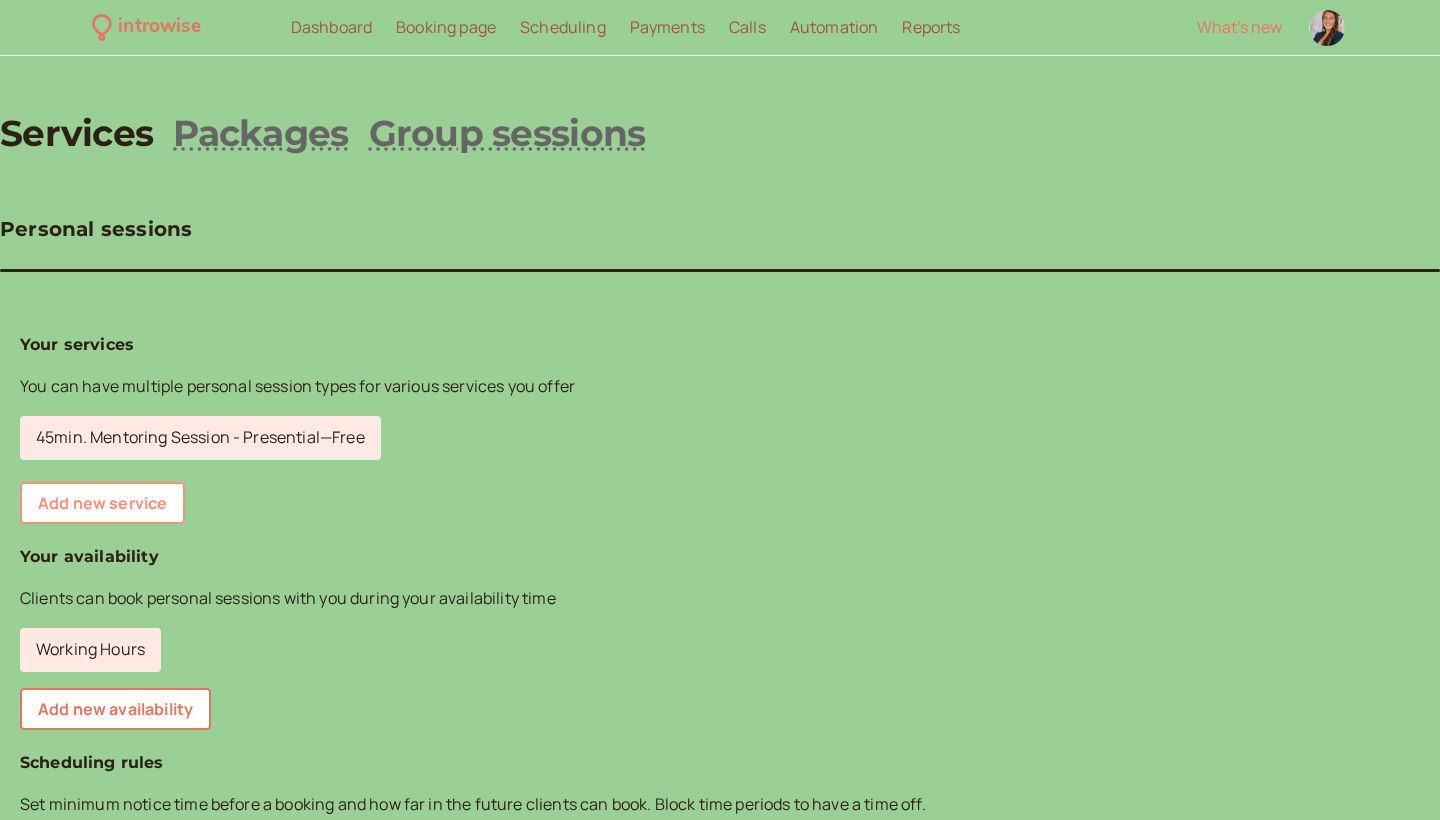 click on "Add new service" at bounding box center [102, 503] 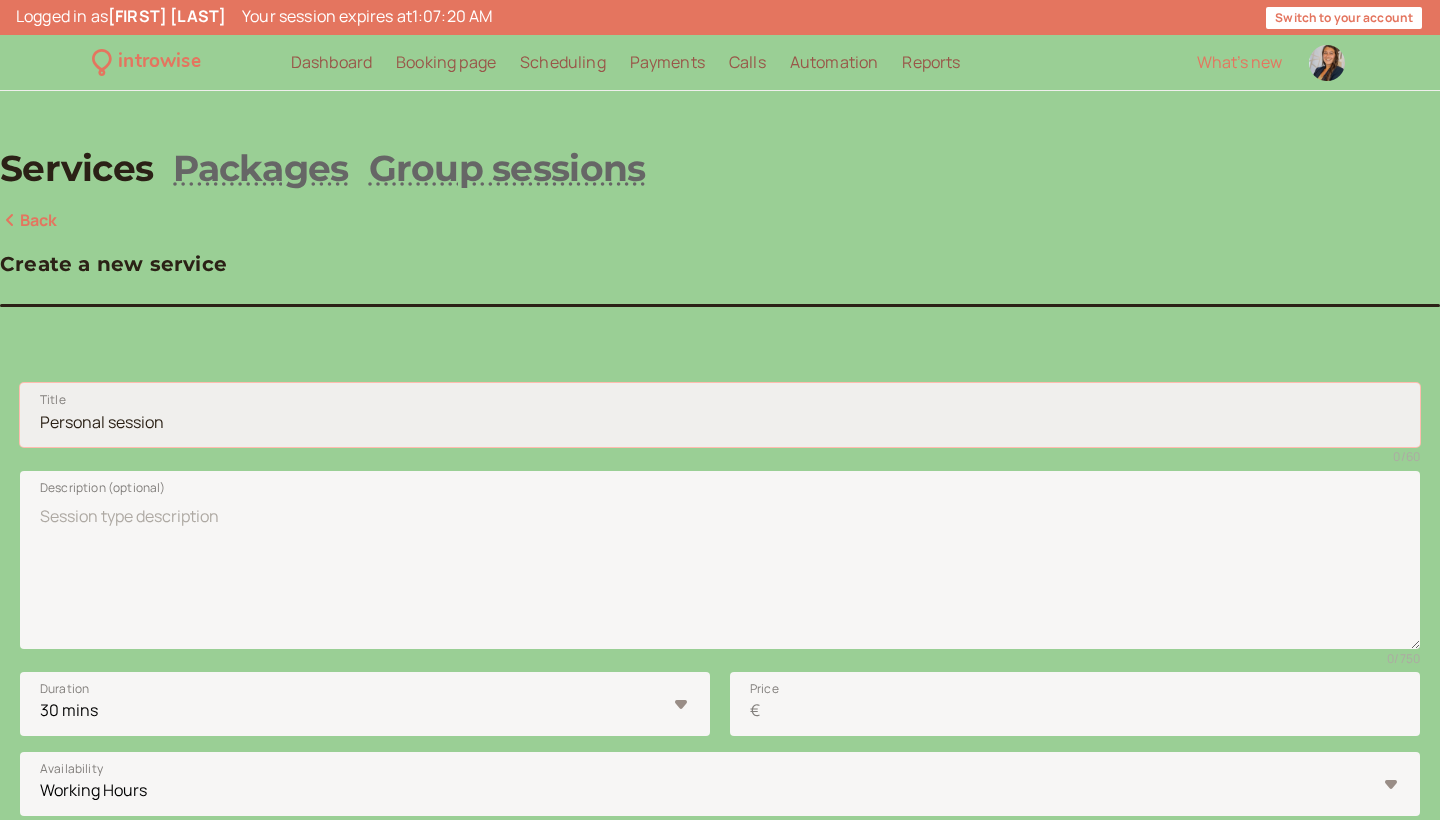 click on "Title" at bounding box center [720, 415] 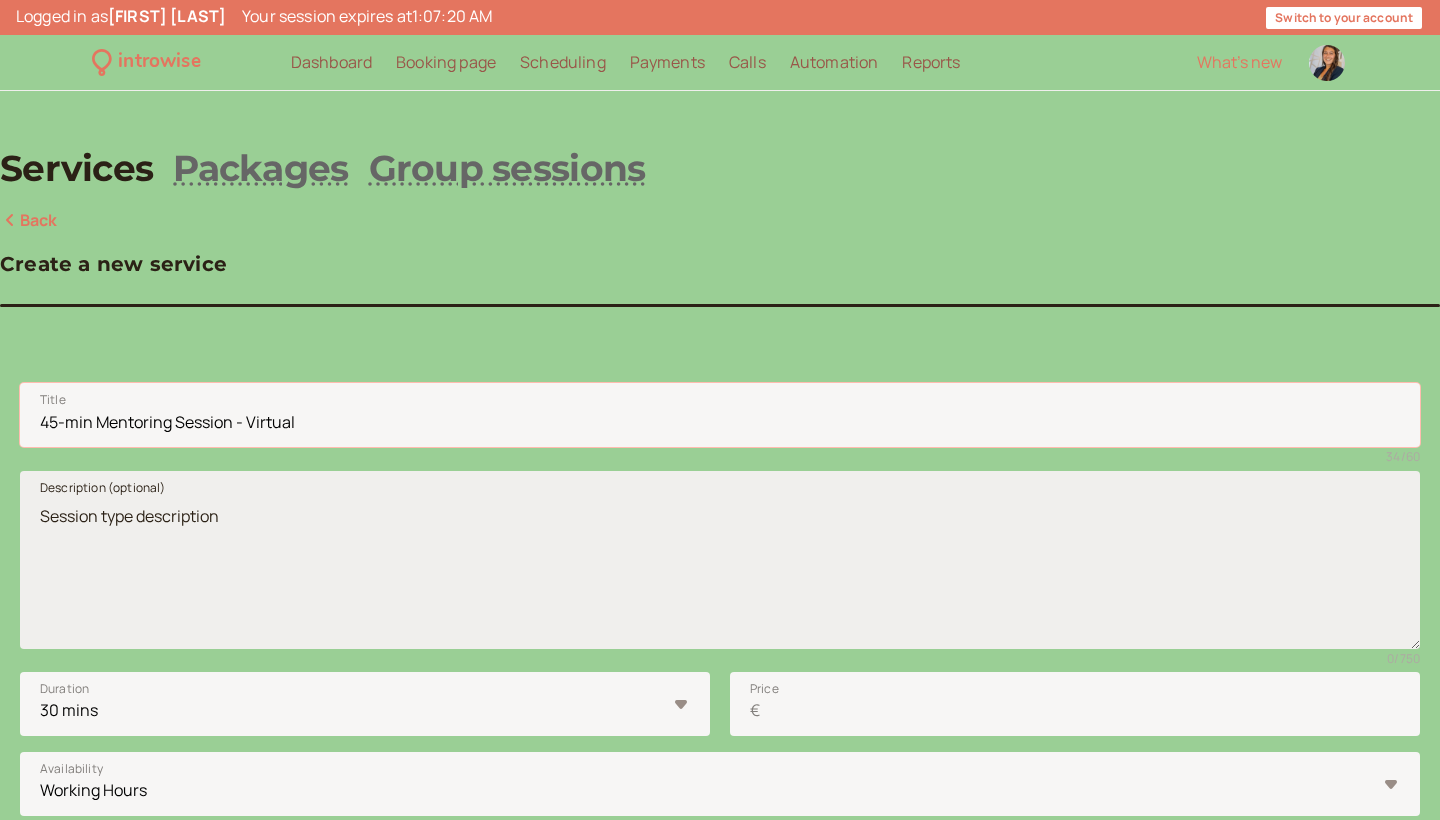 type on "45-min Mentoring Session - Virtual" 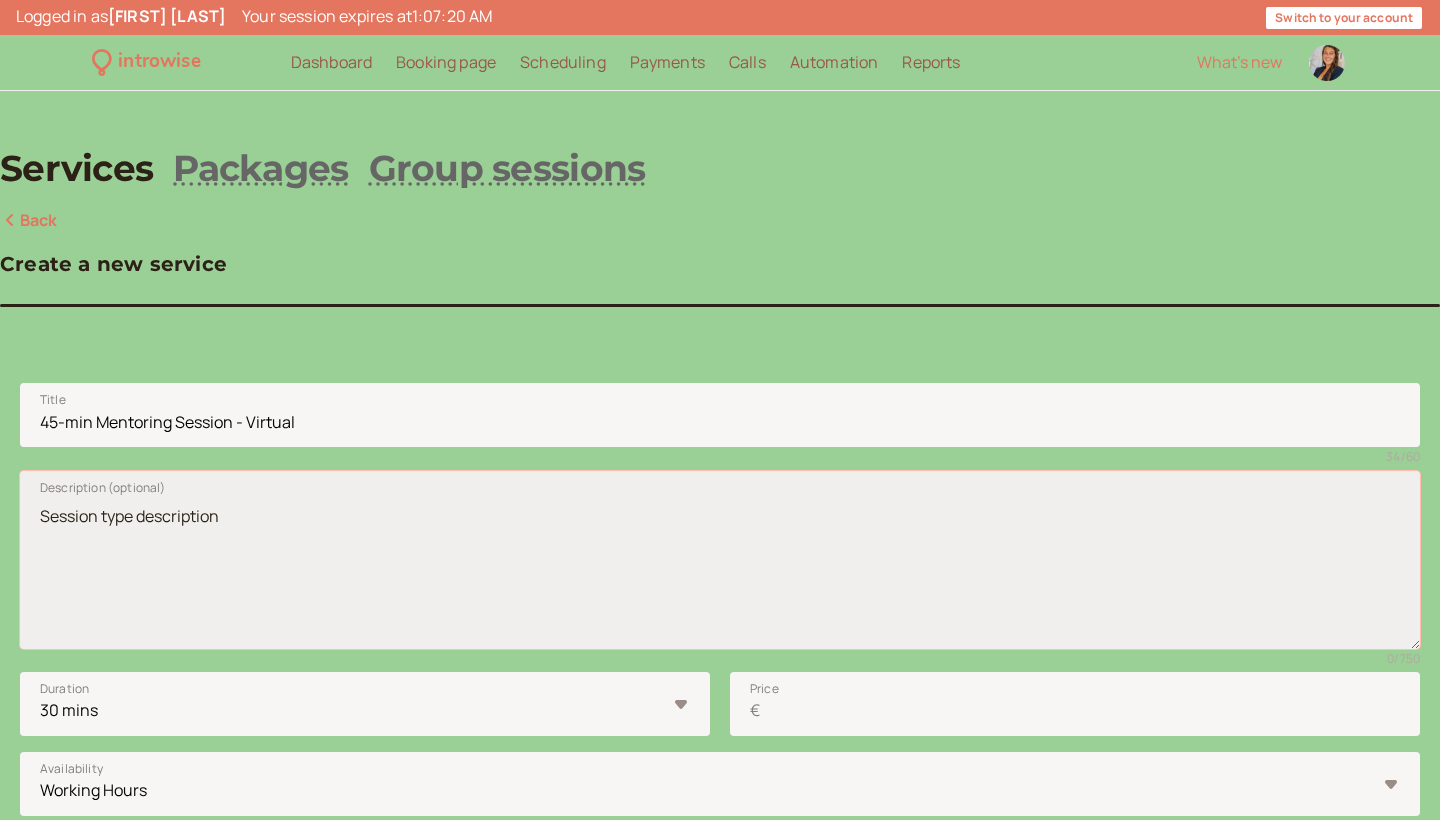 click on "Description (optional)" at bounding box center [720, 560] 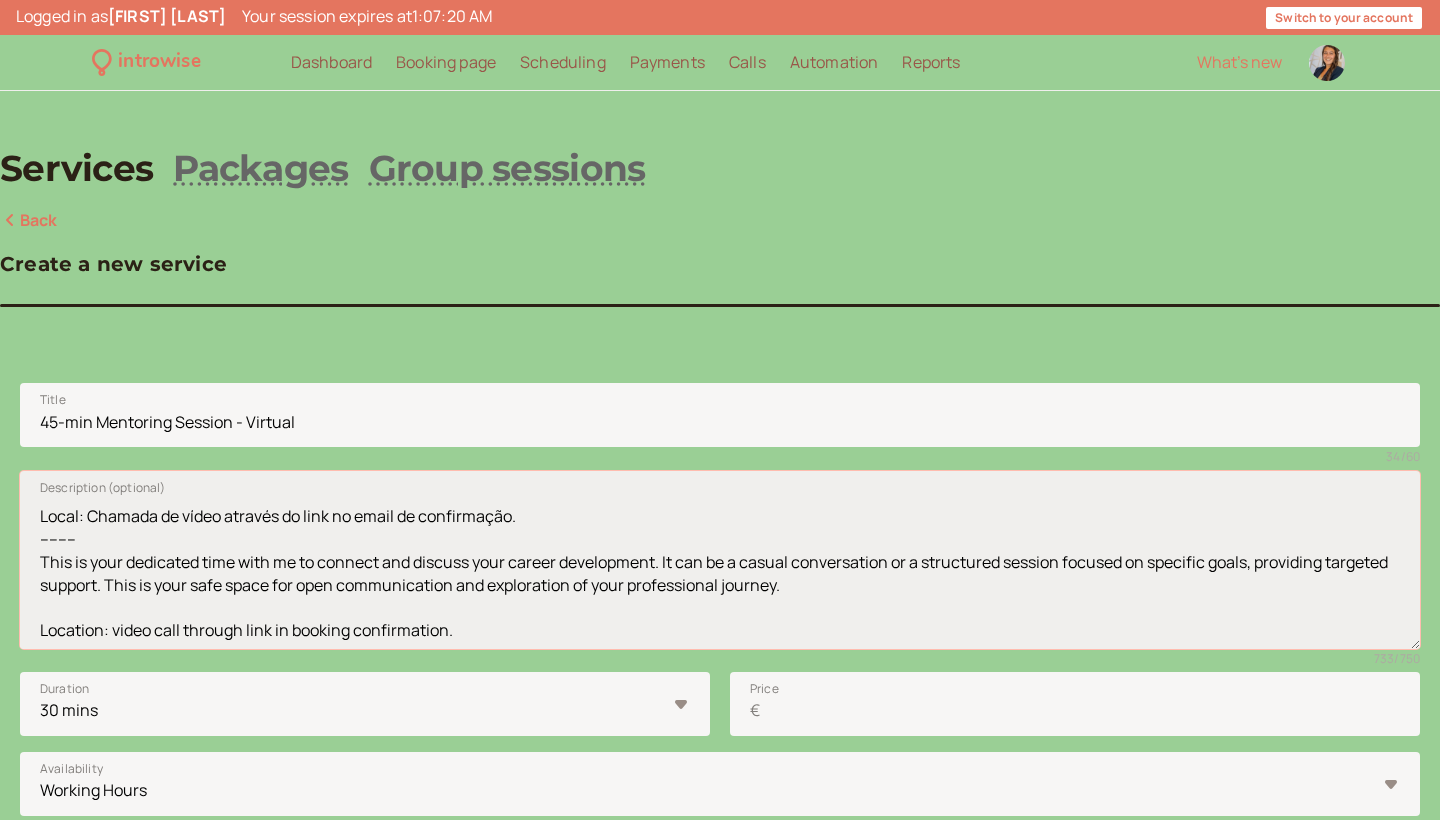 scroll, scrollTop: 193, scrollLeft: 0, axis: vertical 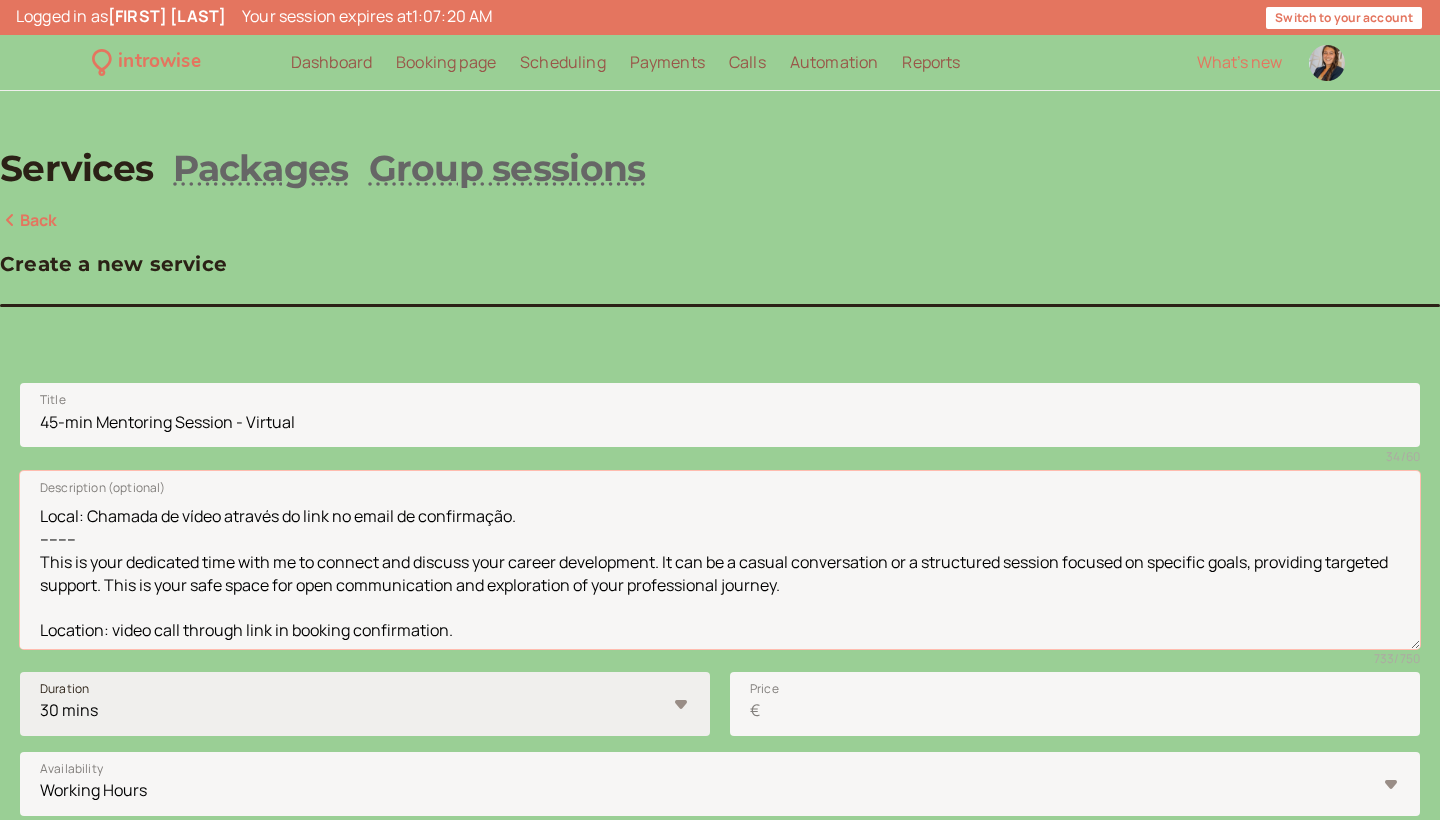 type on "(Sessão de mentoring de 45min. - Virtual)
Momento dedicado para conexão e discussão do seu desenvolvimento profissional, seja através de uma conversa casual ou de uma sessão estruturada focada em objetivos específicos. Este é um espaço seguro para comunicação aberta e exploração do seu percurso profissional.
Local: Chamada de vídeo através do link no email de confirmação.
--------
This is your dedicated time with me to connect and discuss your career development. It can be a casual conversation or a structured session focused on specific goals, providing targeted support. This is your safe space for open communication and exploration of your professional journey.
Location: video call through link in booking confirmation." 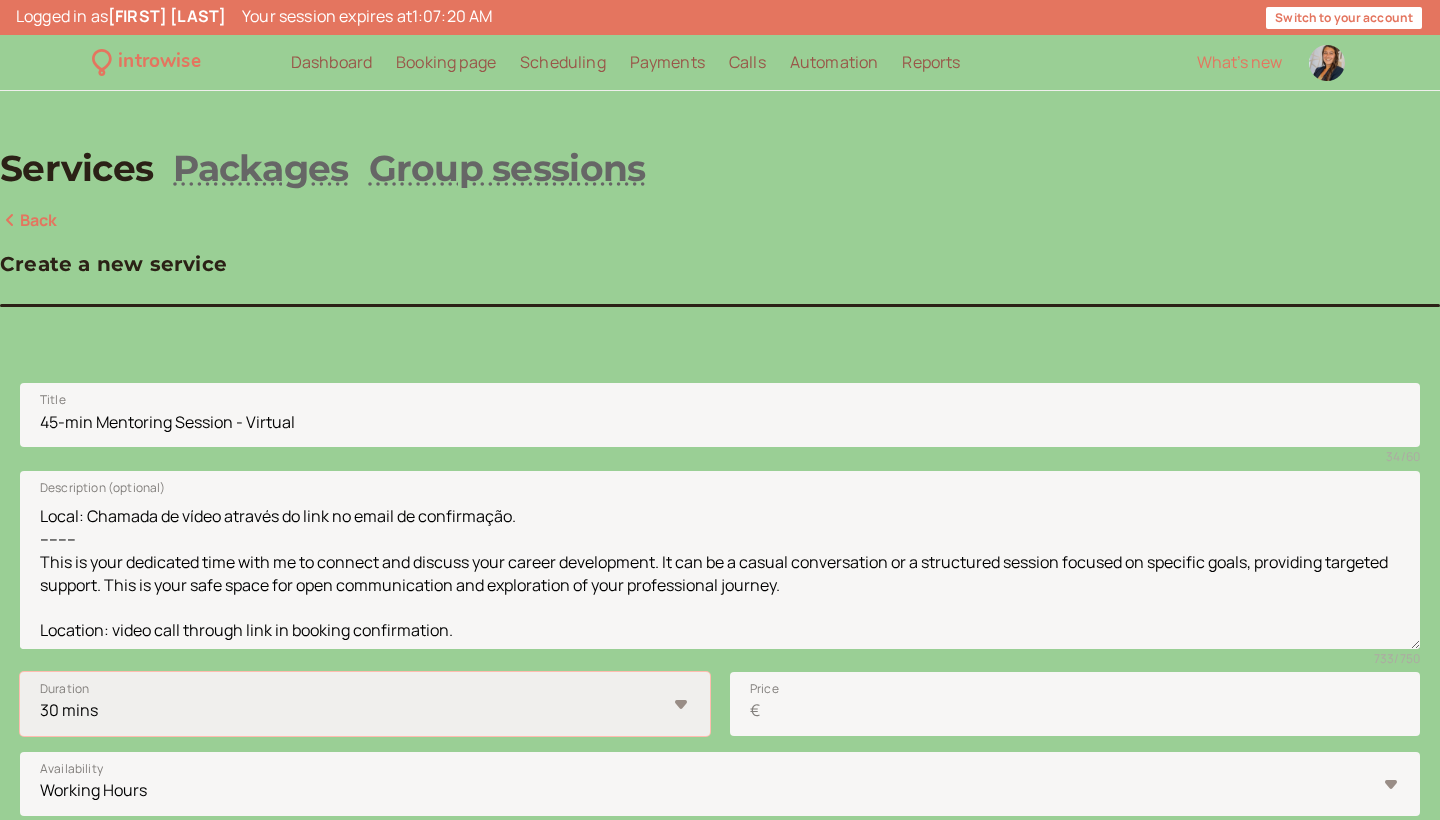 select on "45" 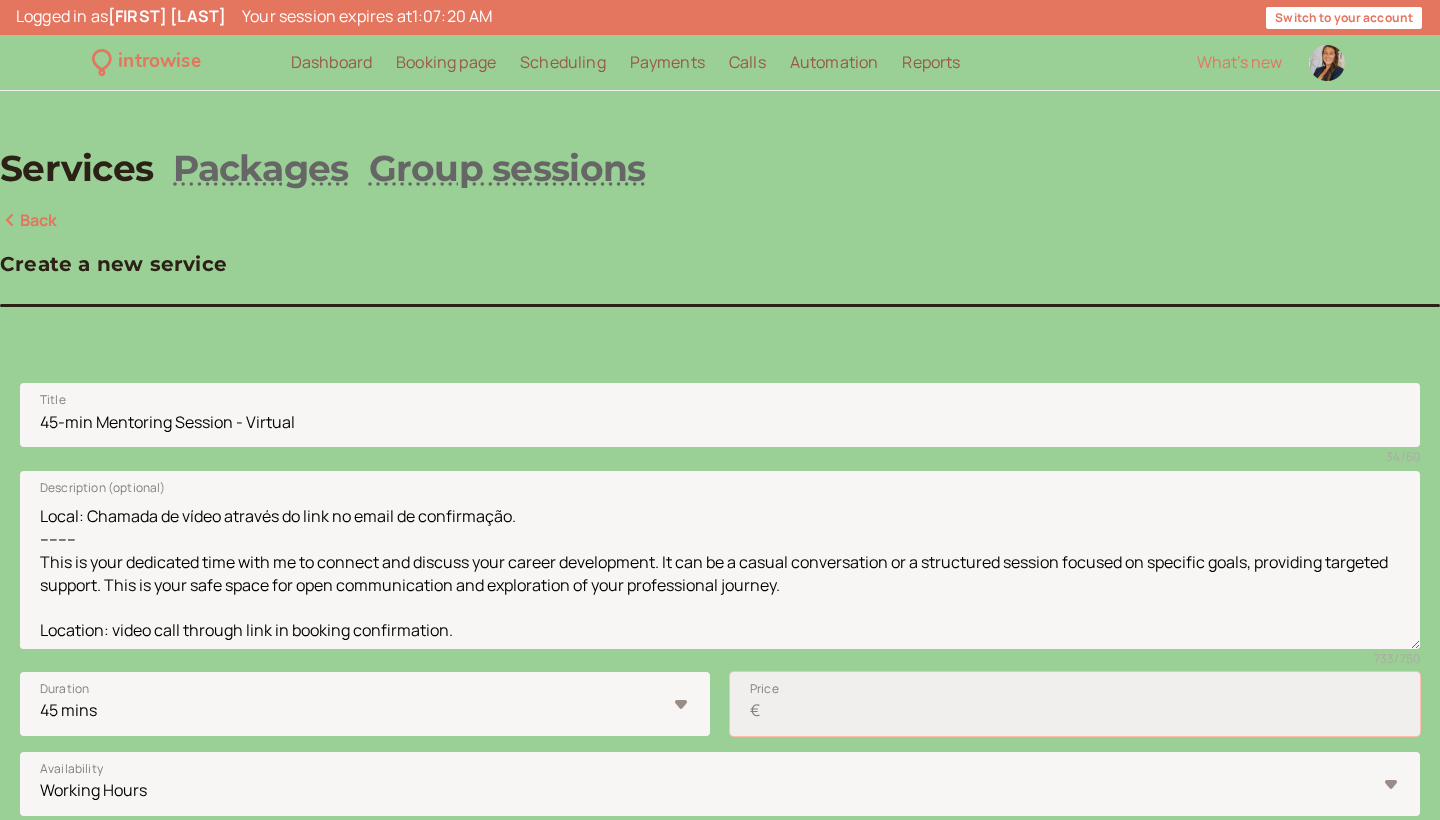 click on "Price €" at bounding box center [1075, 704] 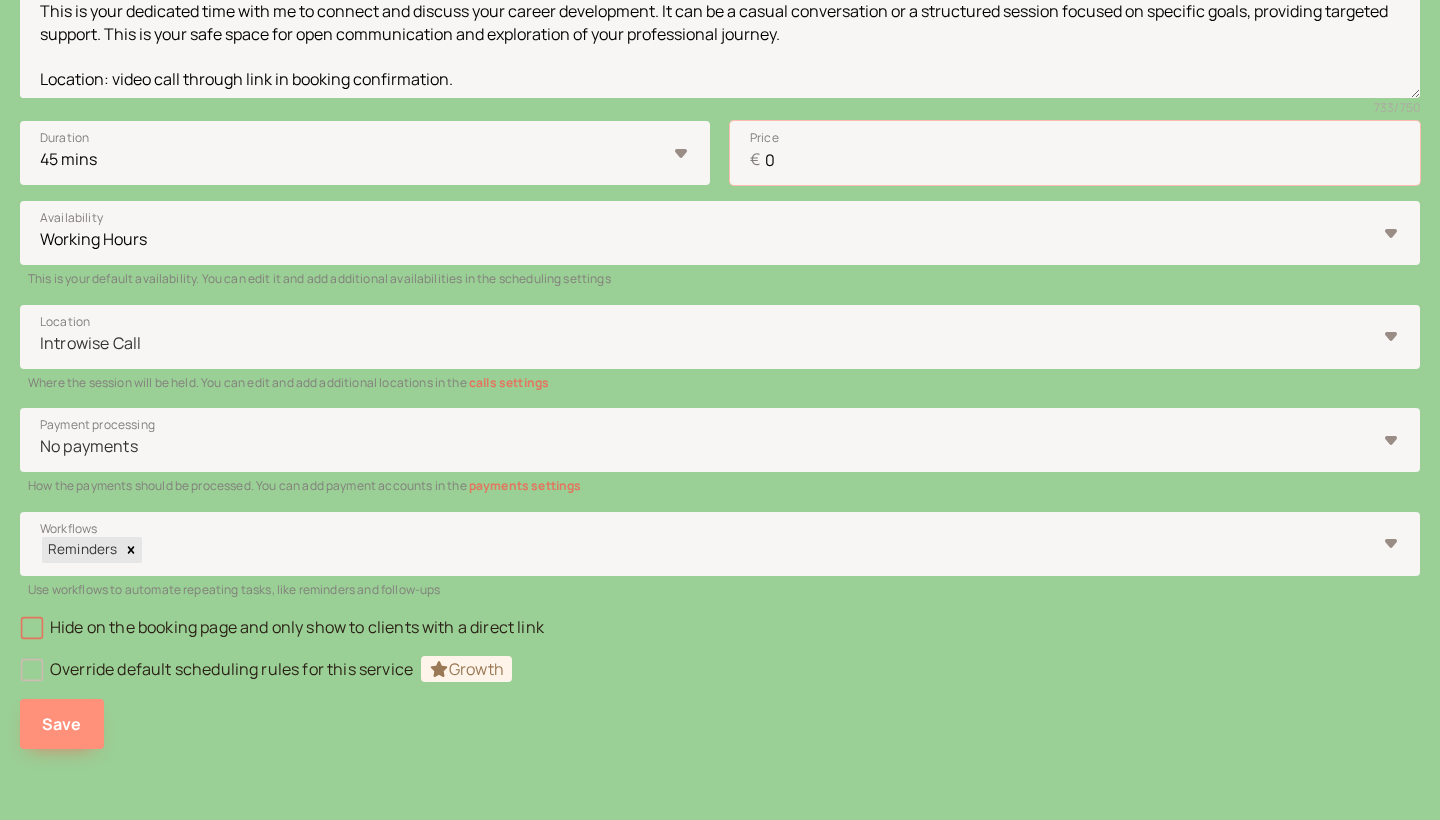 type on "0" 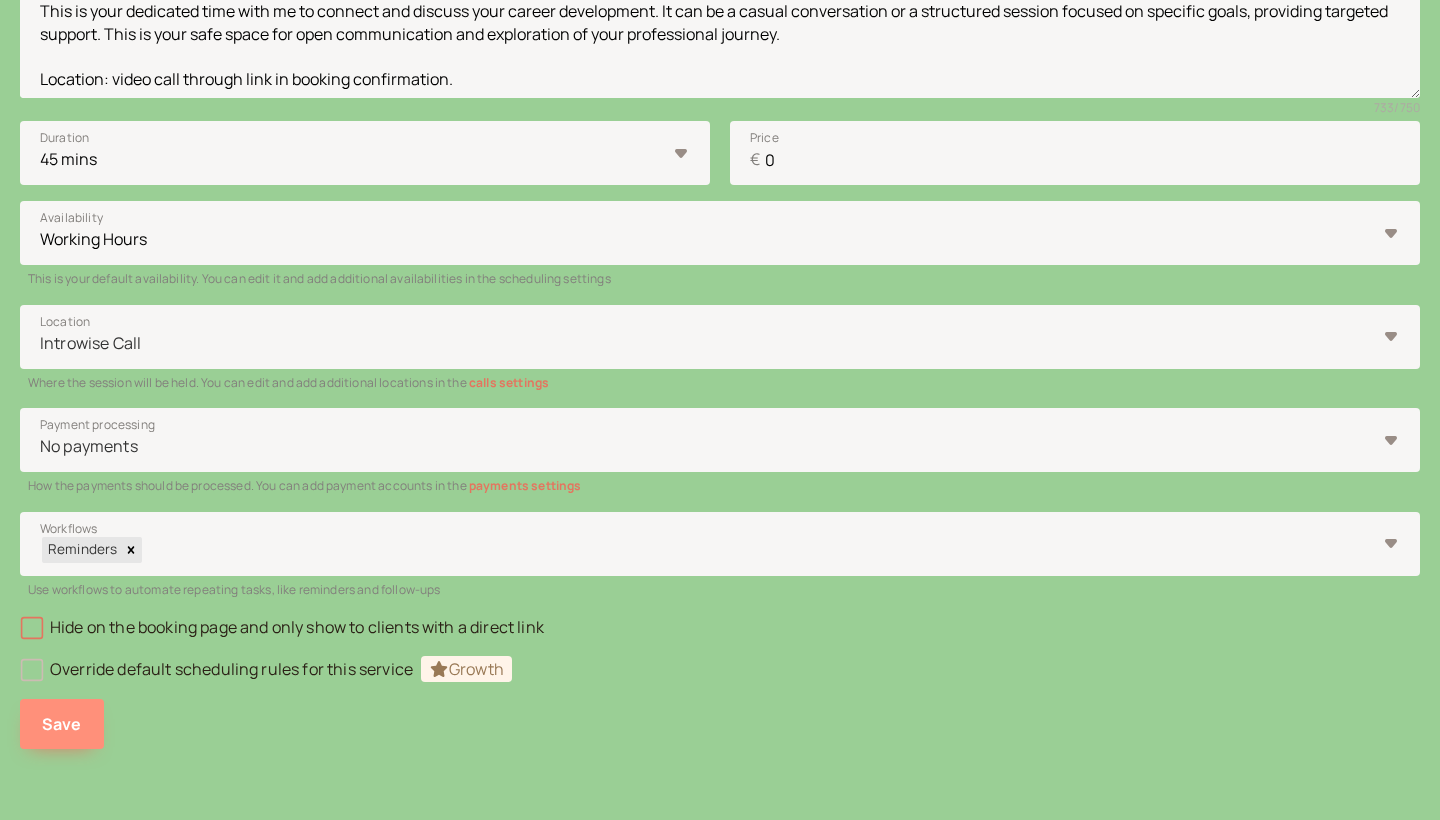 click on "Save" at bounding box center [62, 724] 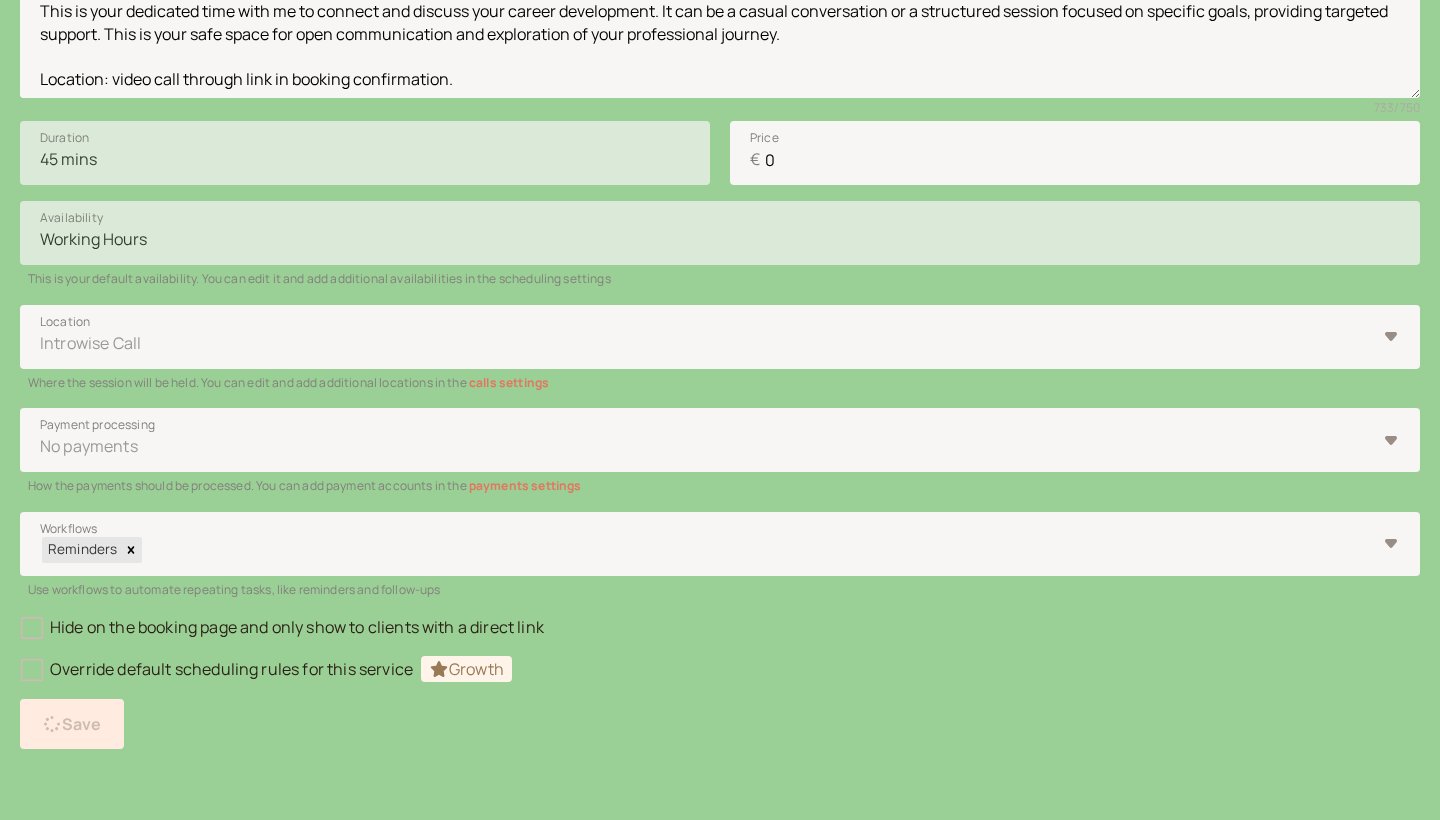 scroll, scrollTop: 35, scrollLeft: 0, axis: vertical 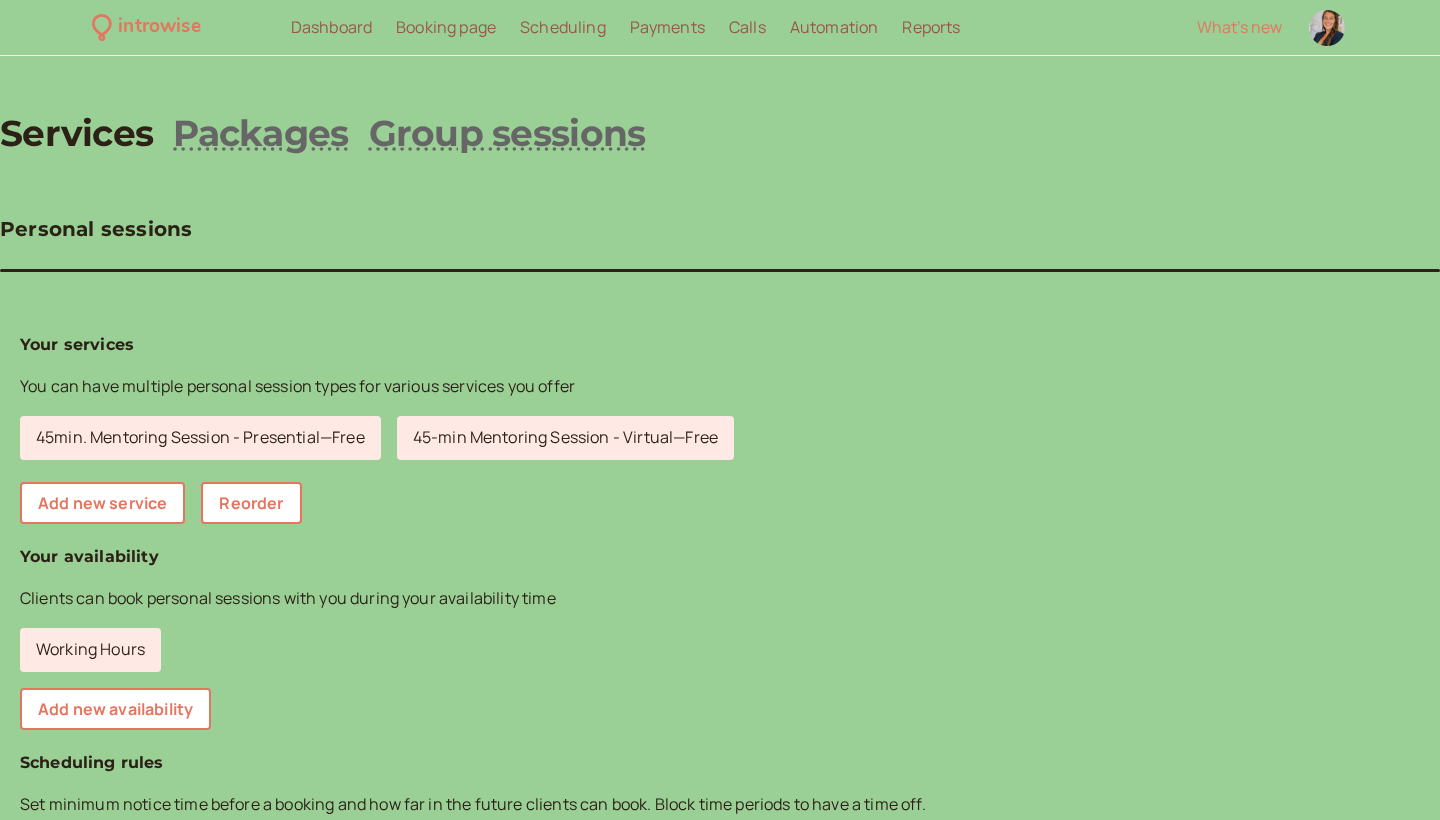 click on "introwise.com/[PERSON]" at bounding box center [154, 1423] 